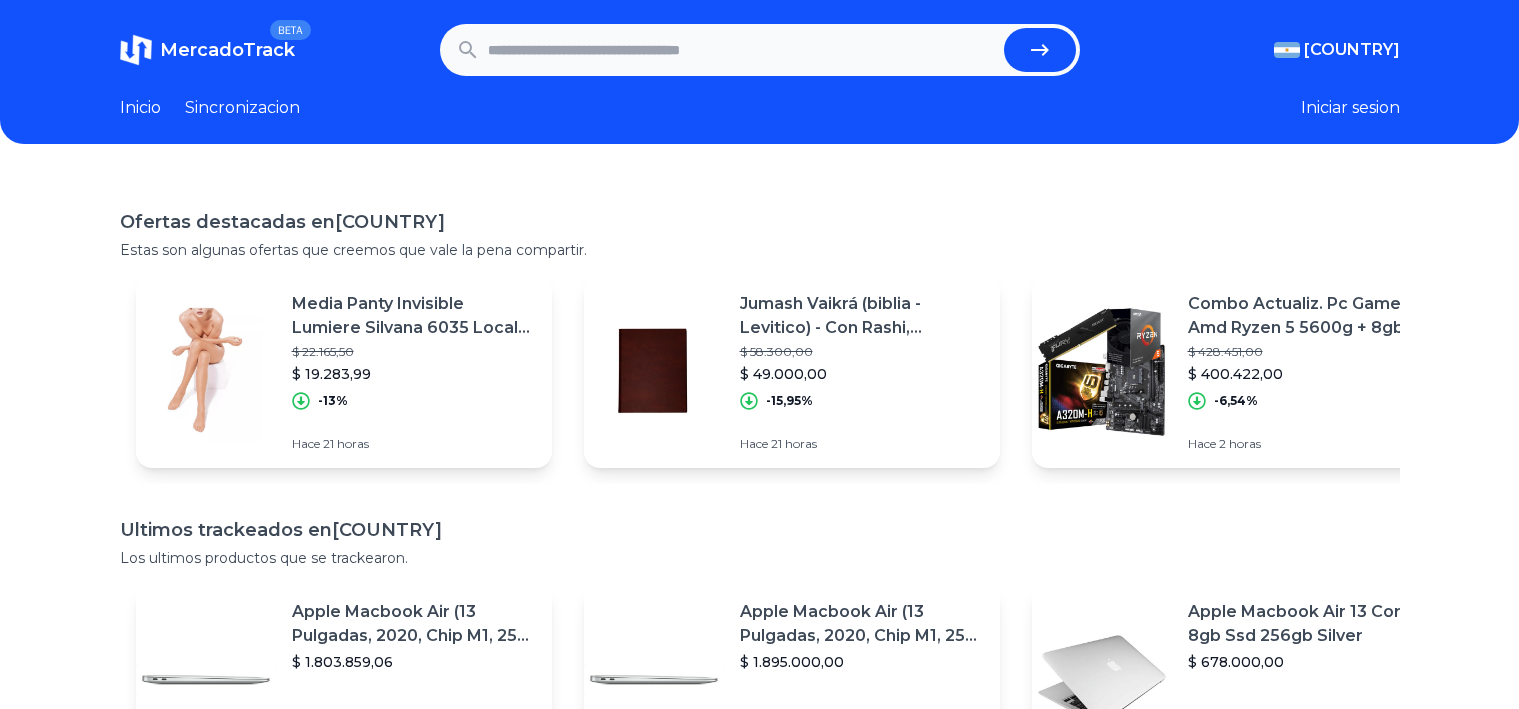 scroll, scrollTop: 0, scrollLeft: 0, axis: both 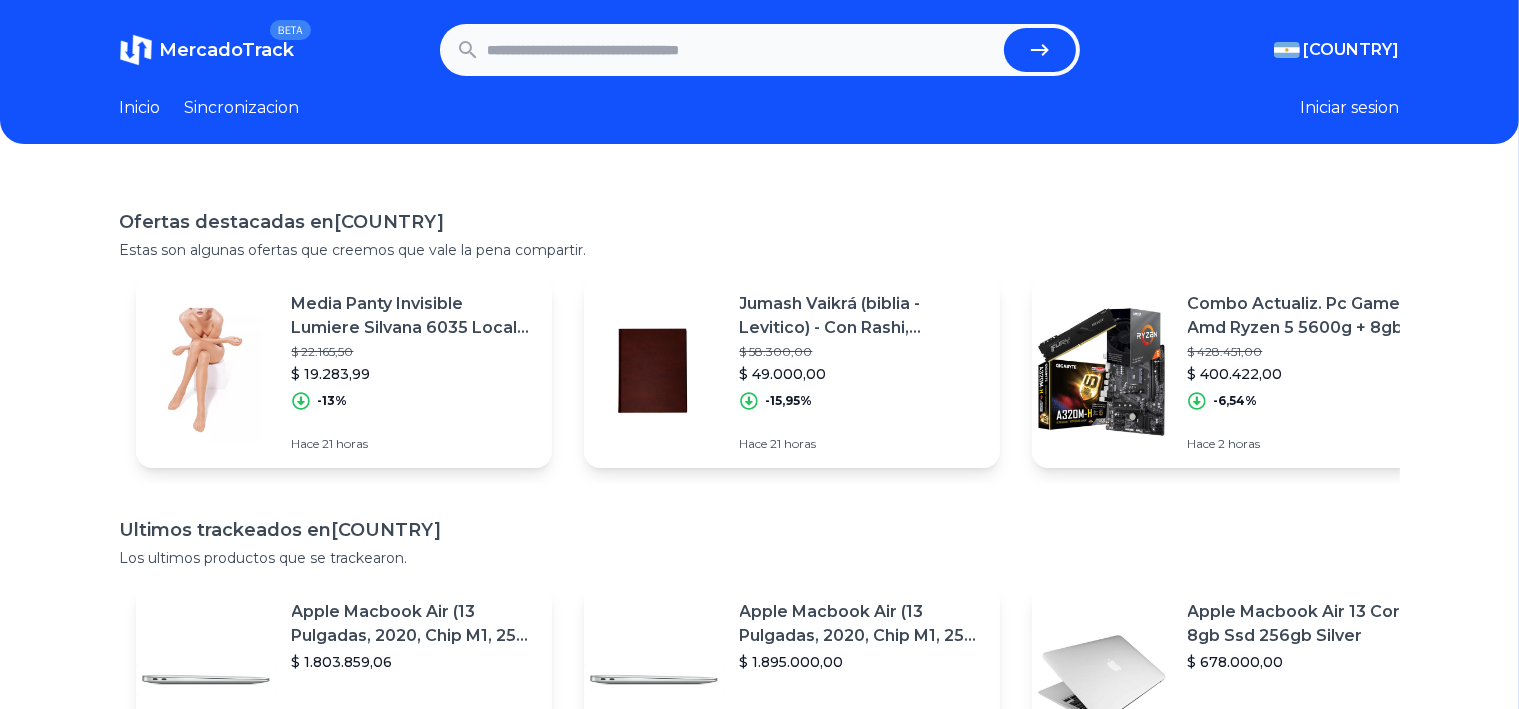 click at bounding box center [742, 50] 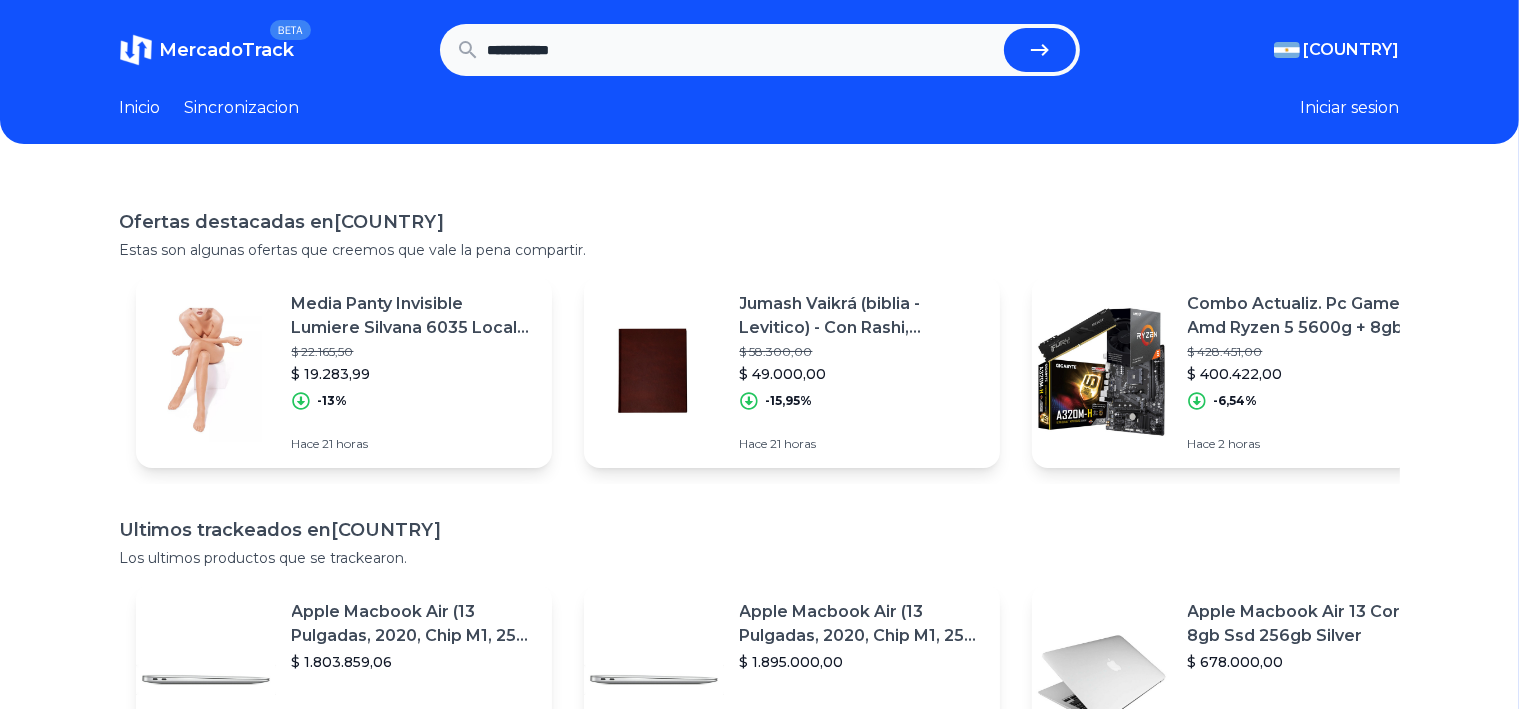 type on "**********" 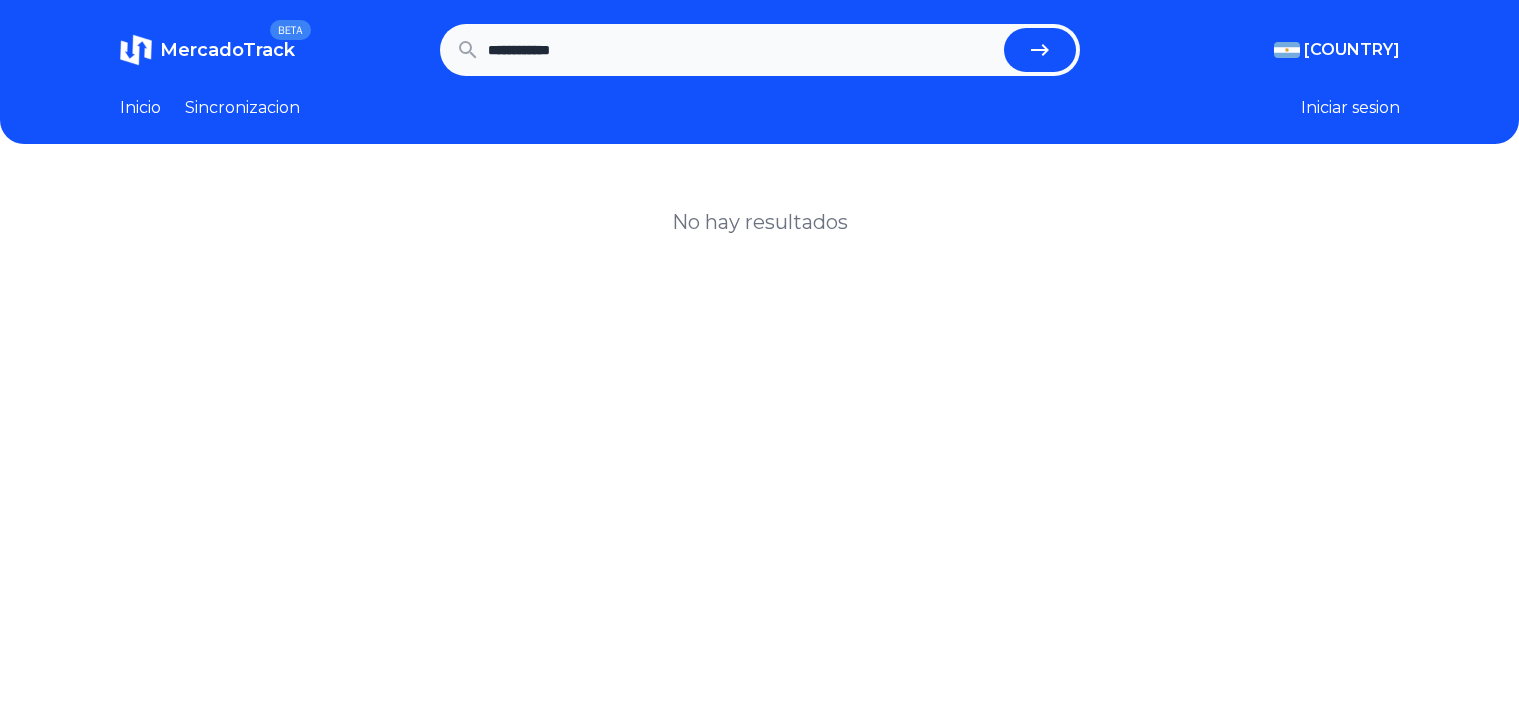 scroll, scrollTop: 0, scrollLeft: 0, axis: both 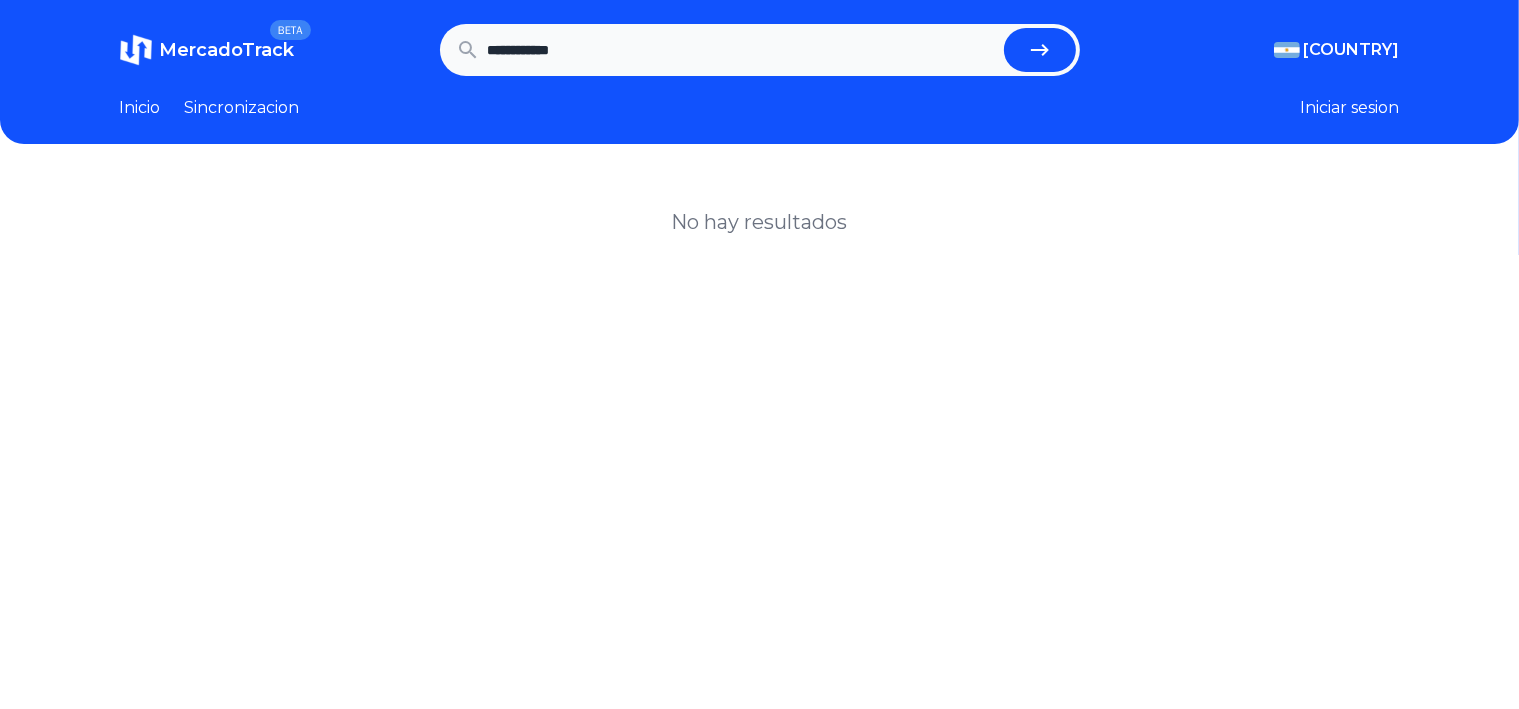 drag, startPoint x: 592, startPoint y: 51, endPoint x: 424, endPoint y: 51, distance: 168 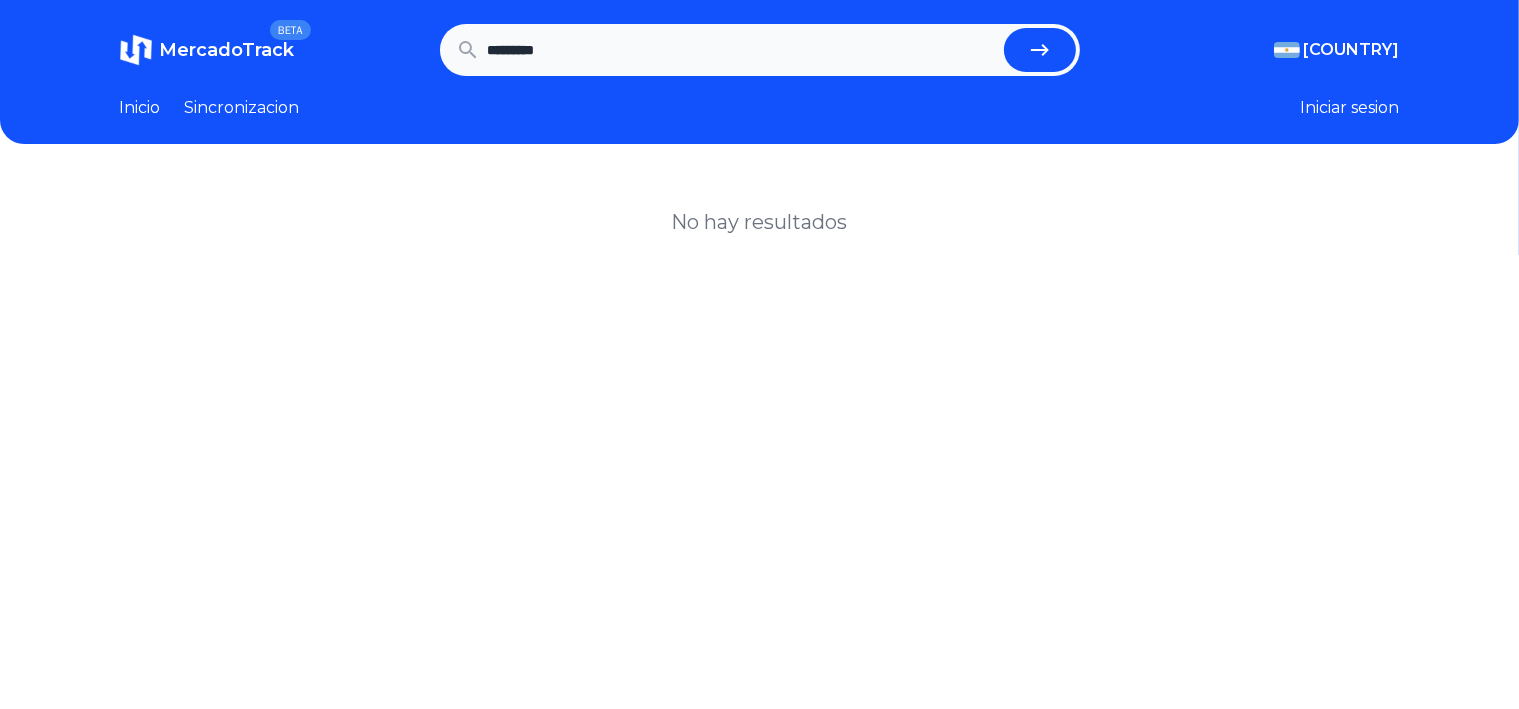 type on "*********" 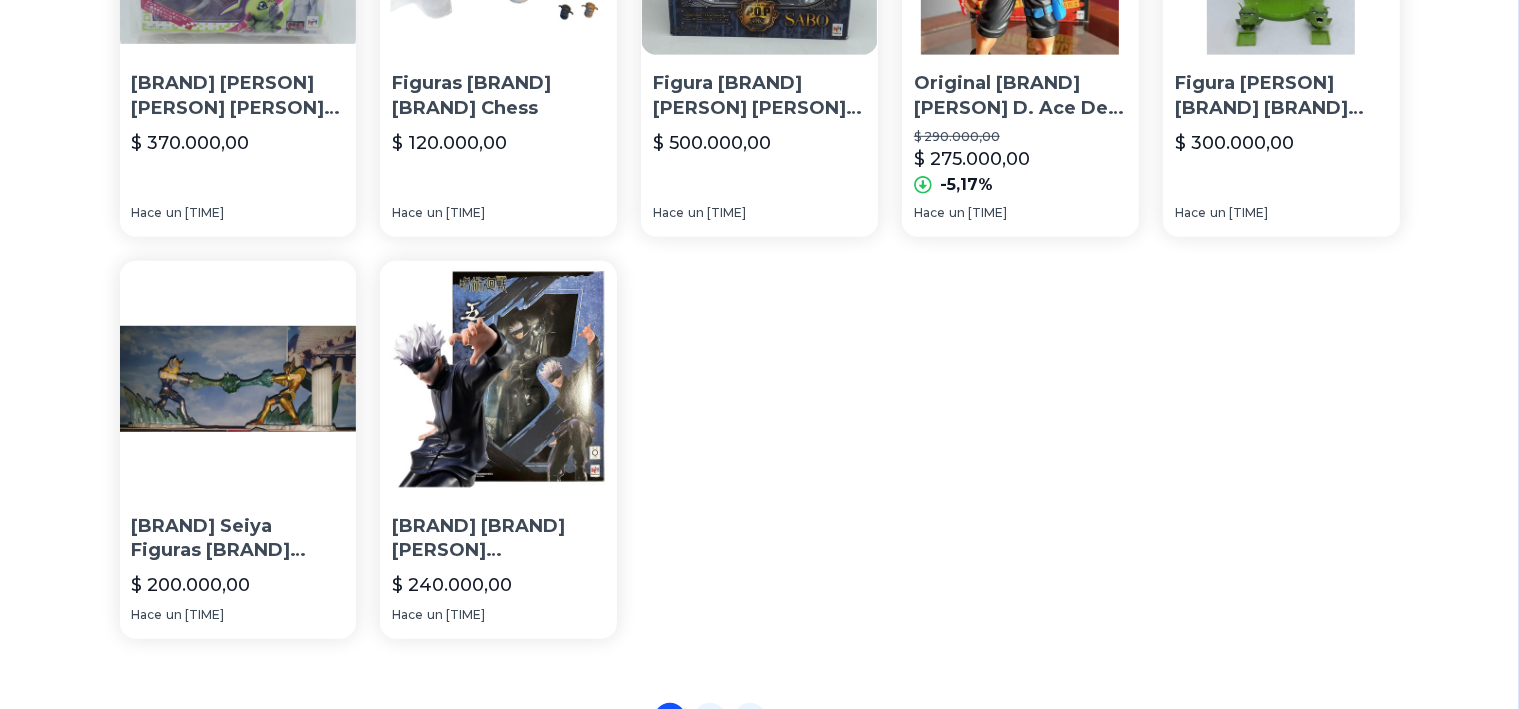scroll, scrollTop: 1300, scrollLeft: 0, axis: vertical 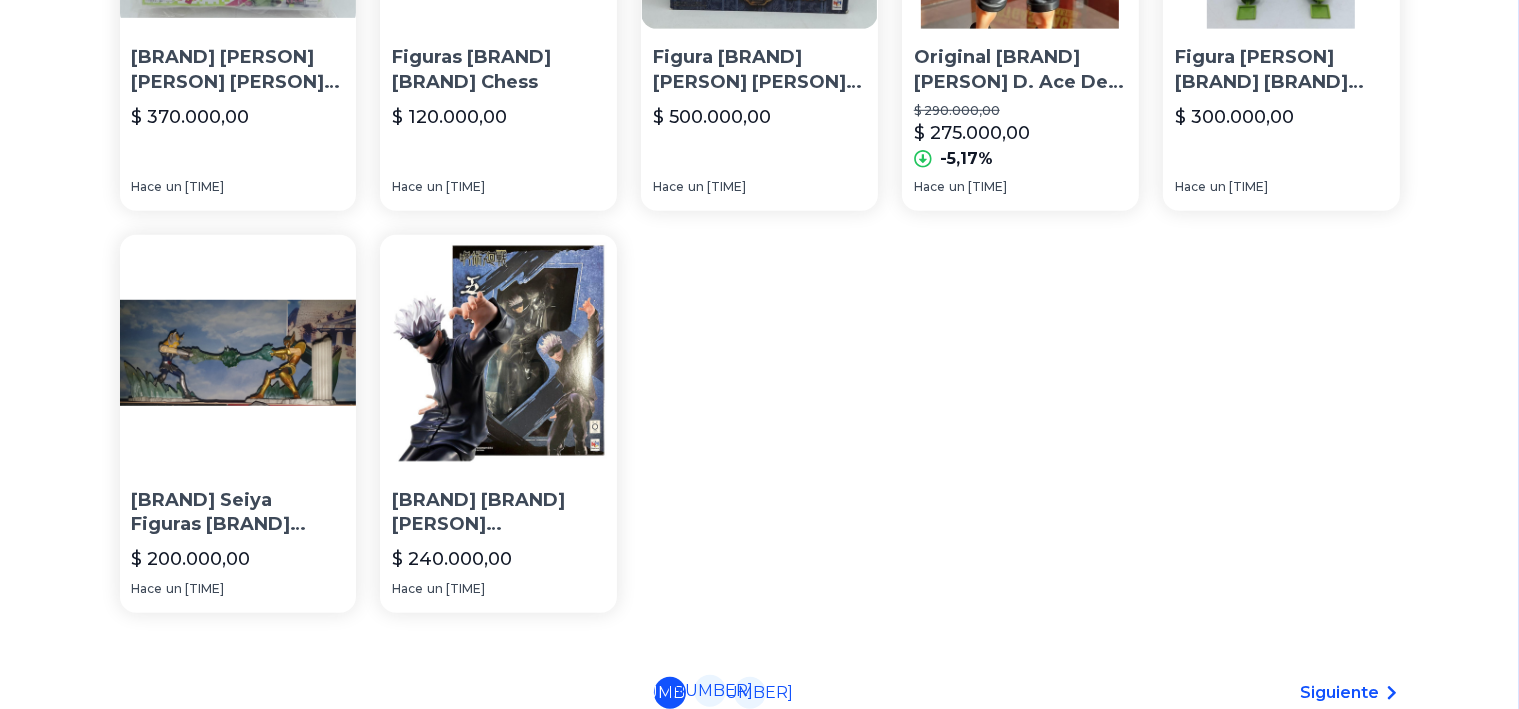 click on "[NUMBER]" at bounding box center [710, 691] 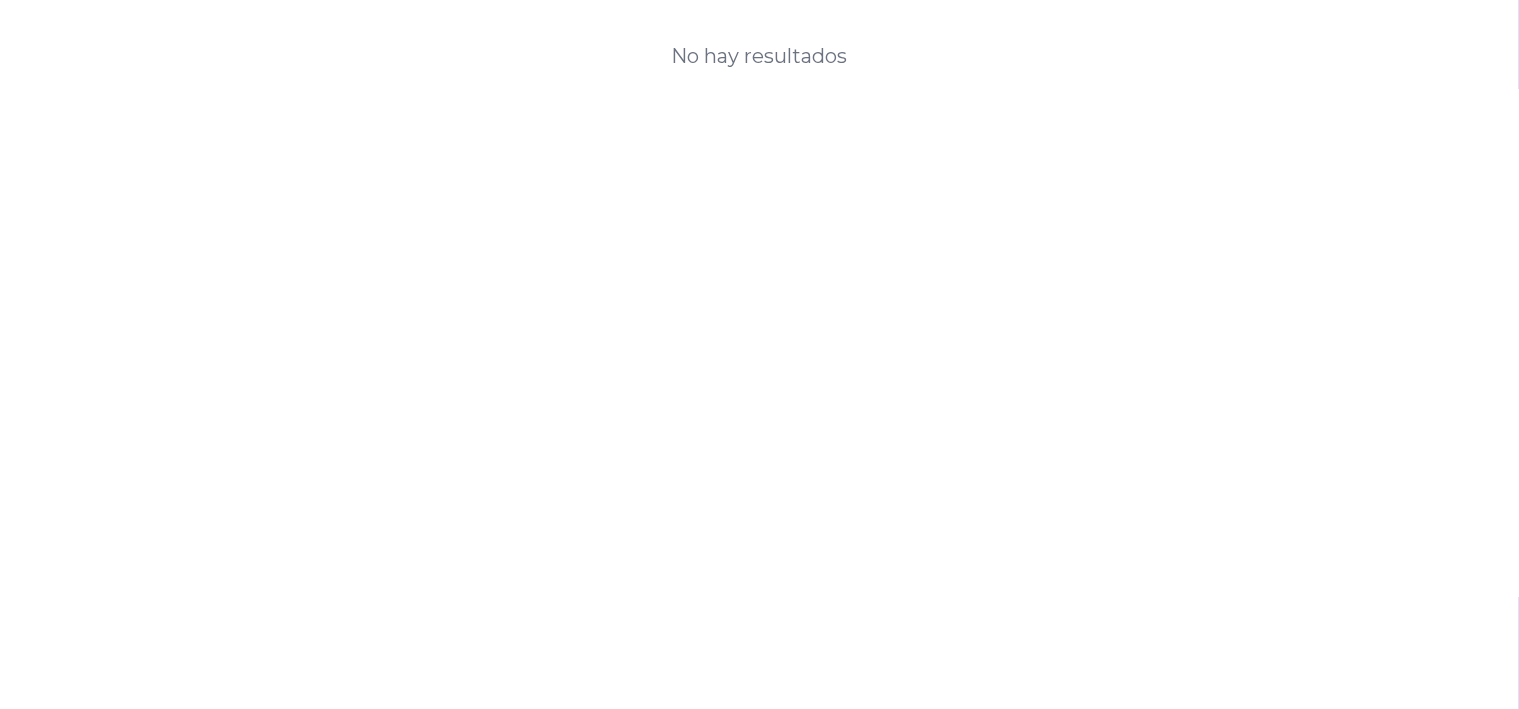 scroll, scrollTop: 0, scrollLeft: 0, axis: both 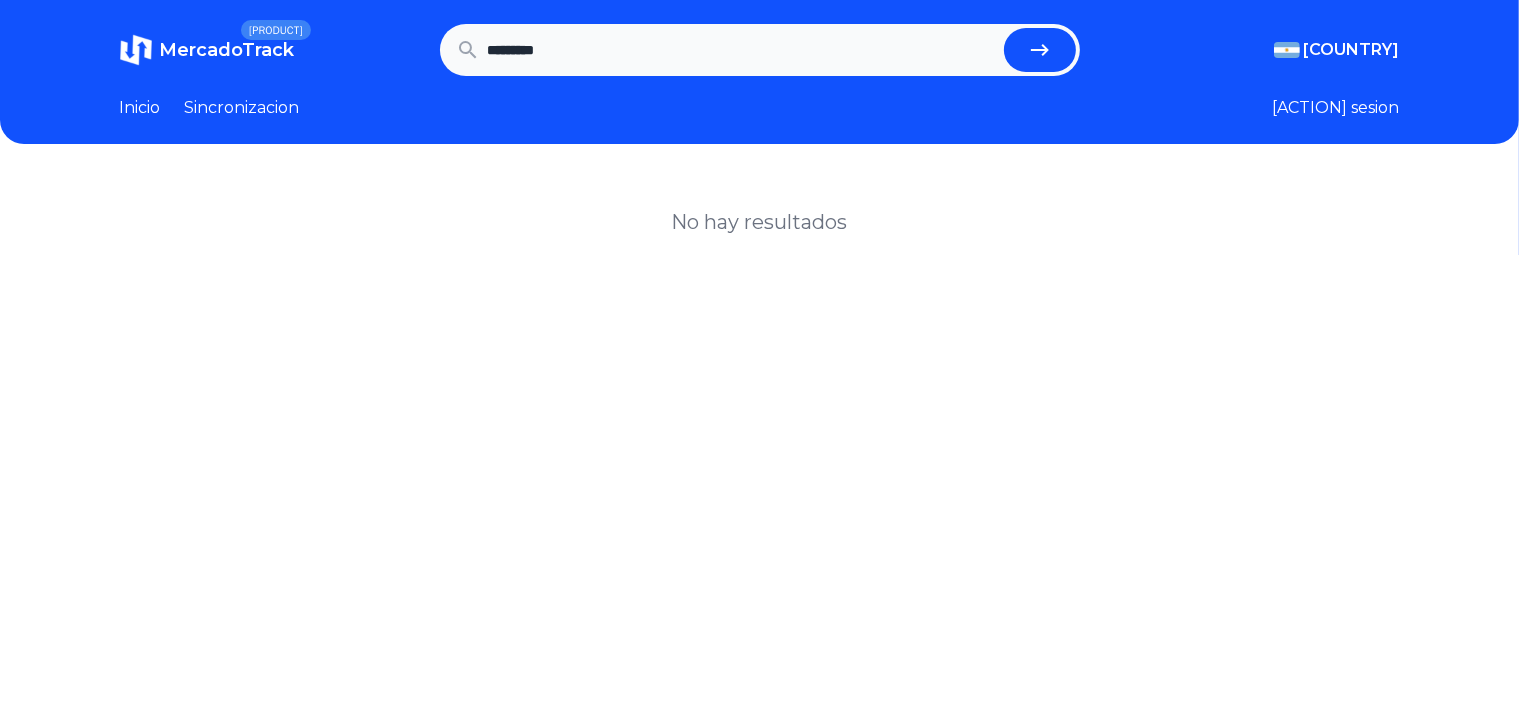drag, startPoint x: 598, startPoint y: 52, endPoint x: 464, endPoint y: 48, distance: 134.0597 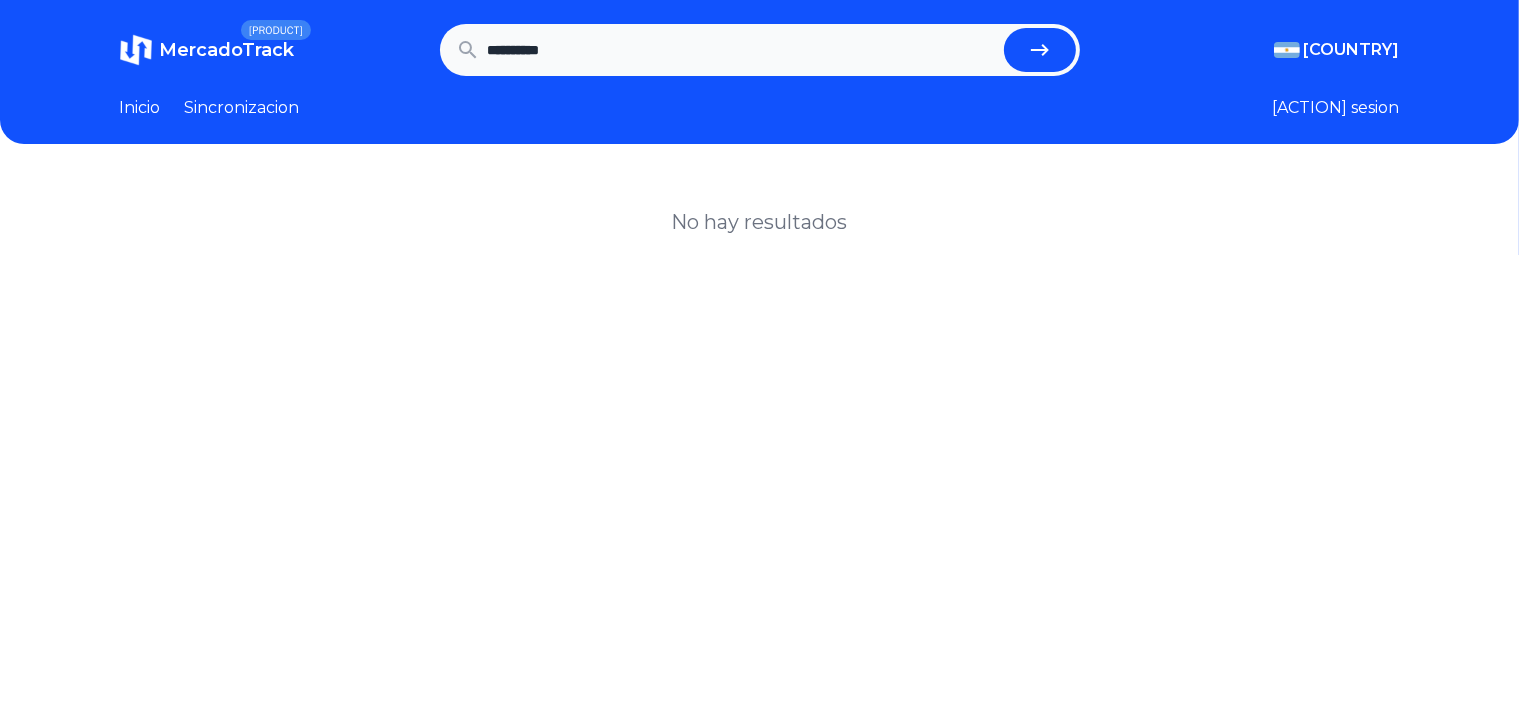 type on "**********" 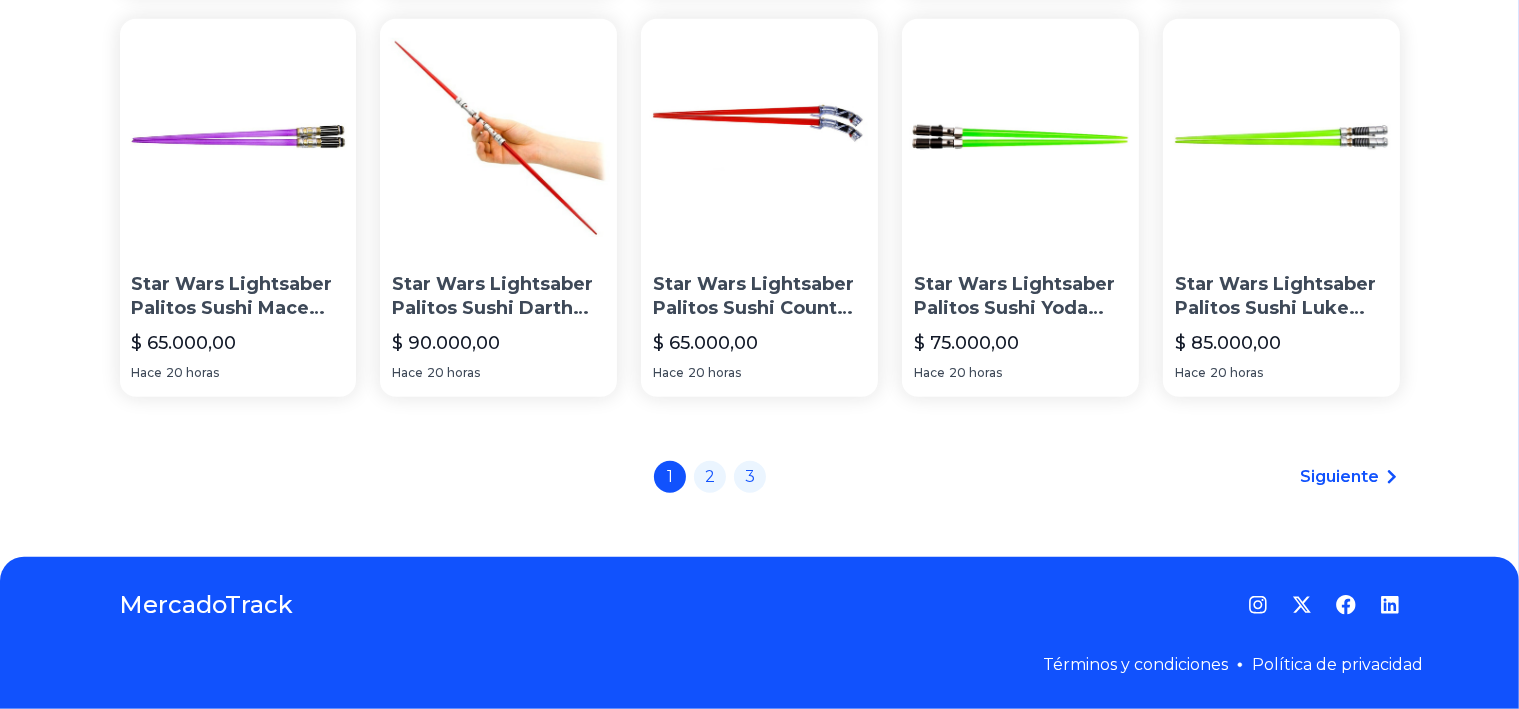 scroll, scrollTop: 1516, scrollLeft: 0, axis: vertical 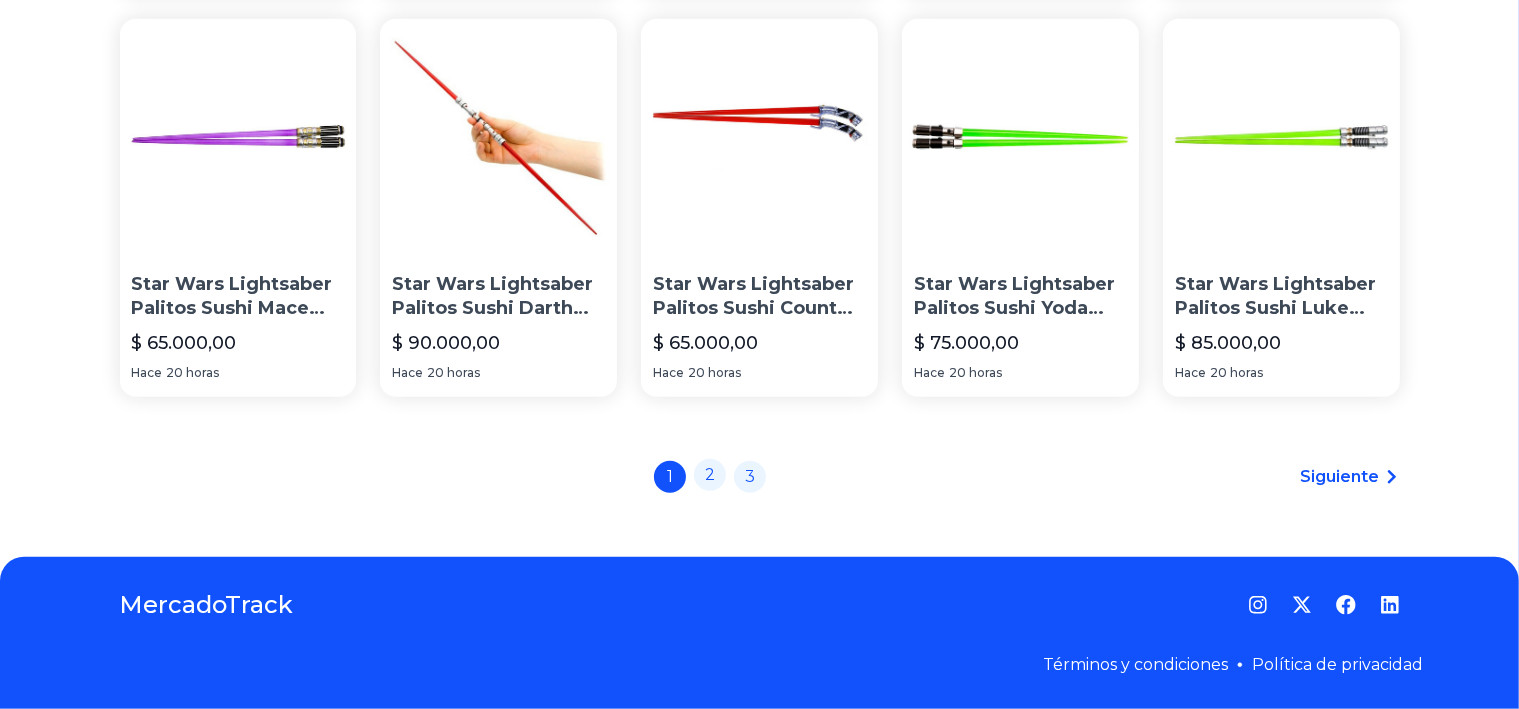 click on "2" at bounding box center (710, 475) 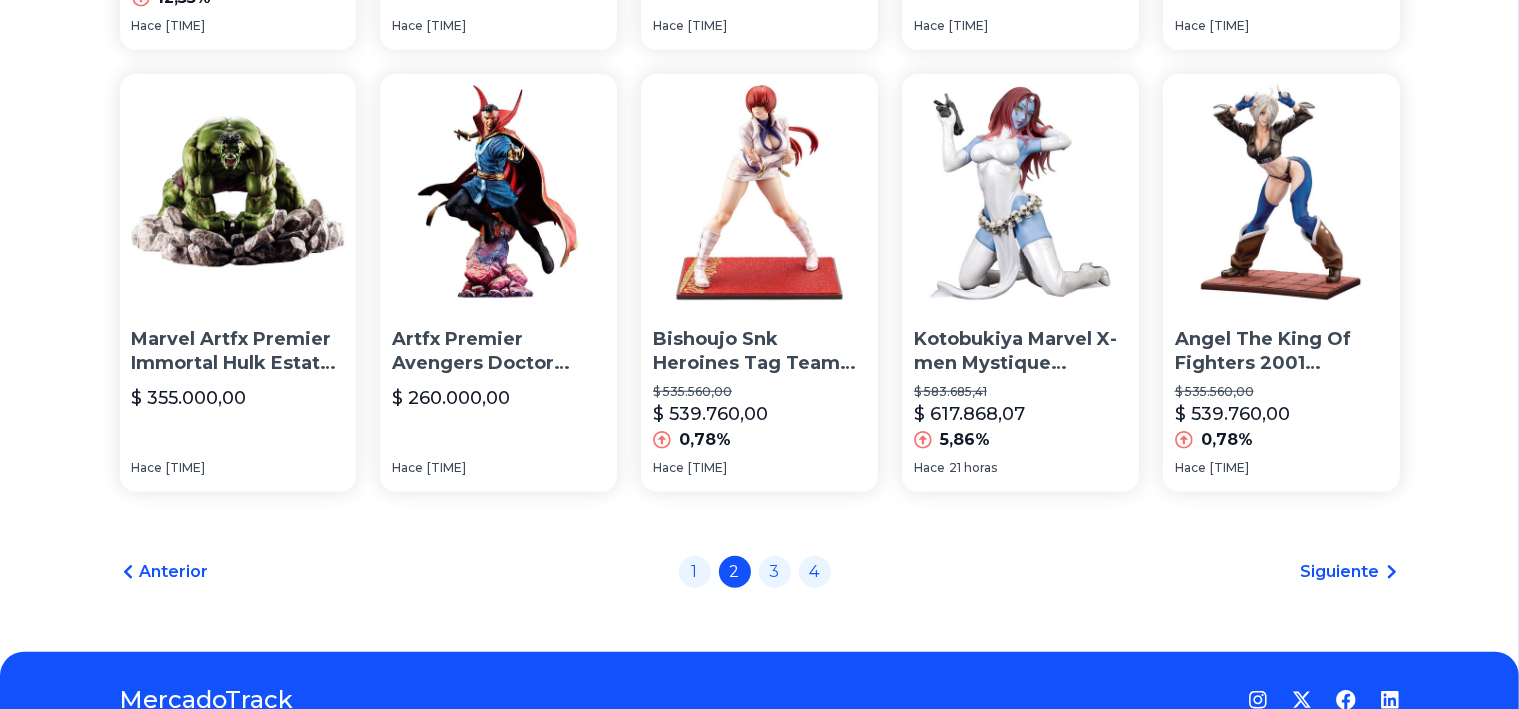 scroll, scrollTop: 1400, scrollLeft: 0, axis: vertical 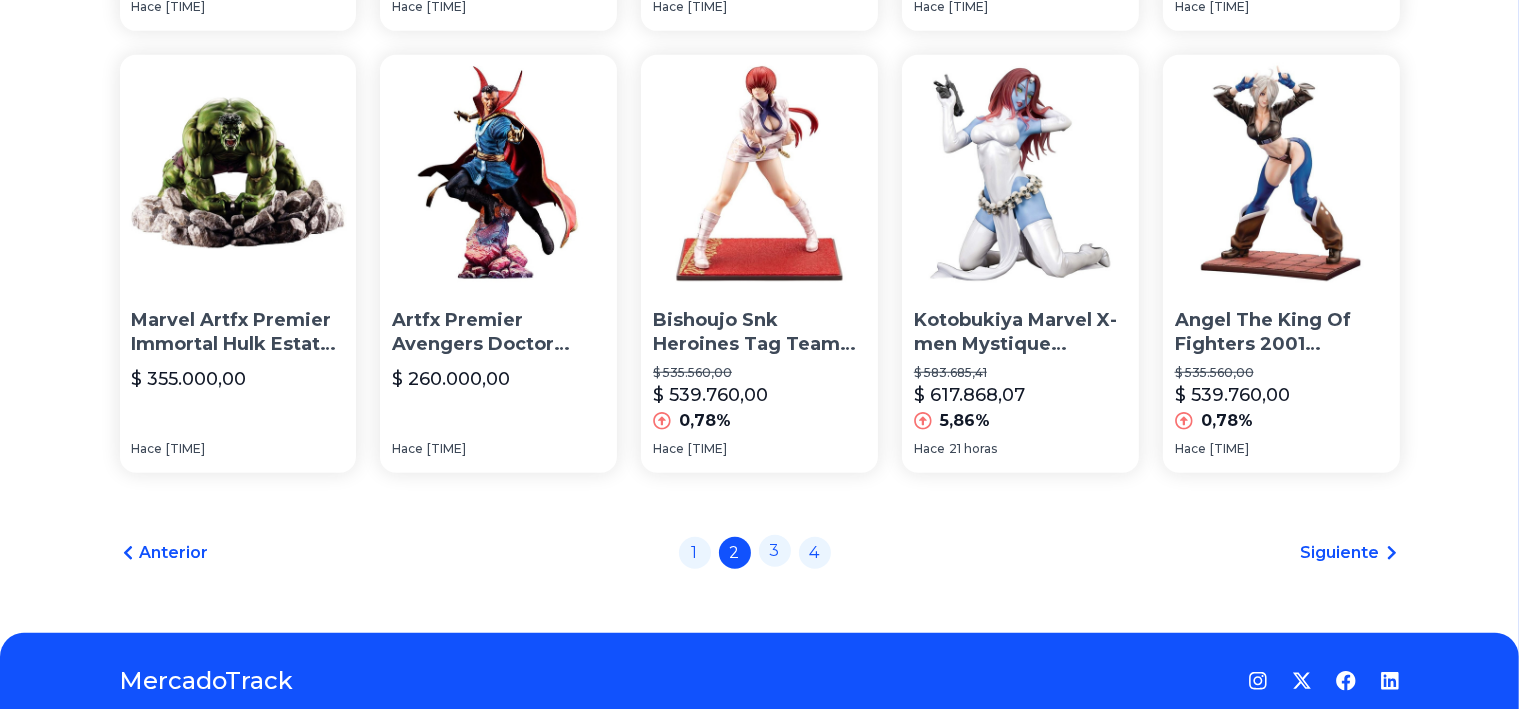 click on "3" at bounding box center [775, 551] 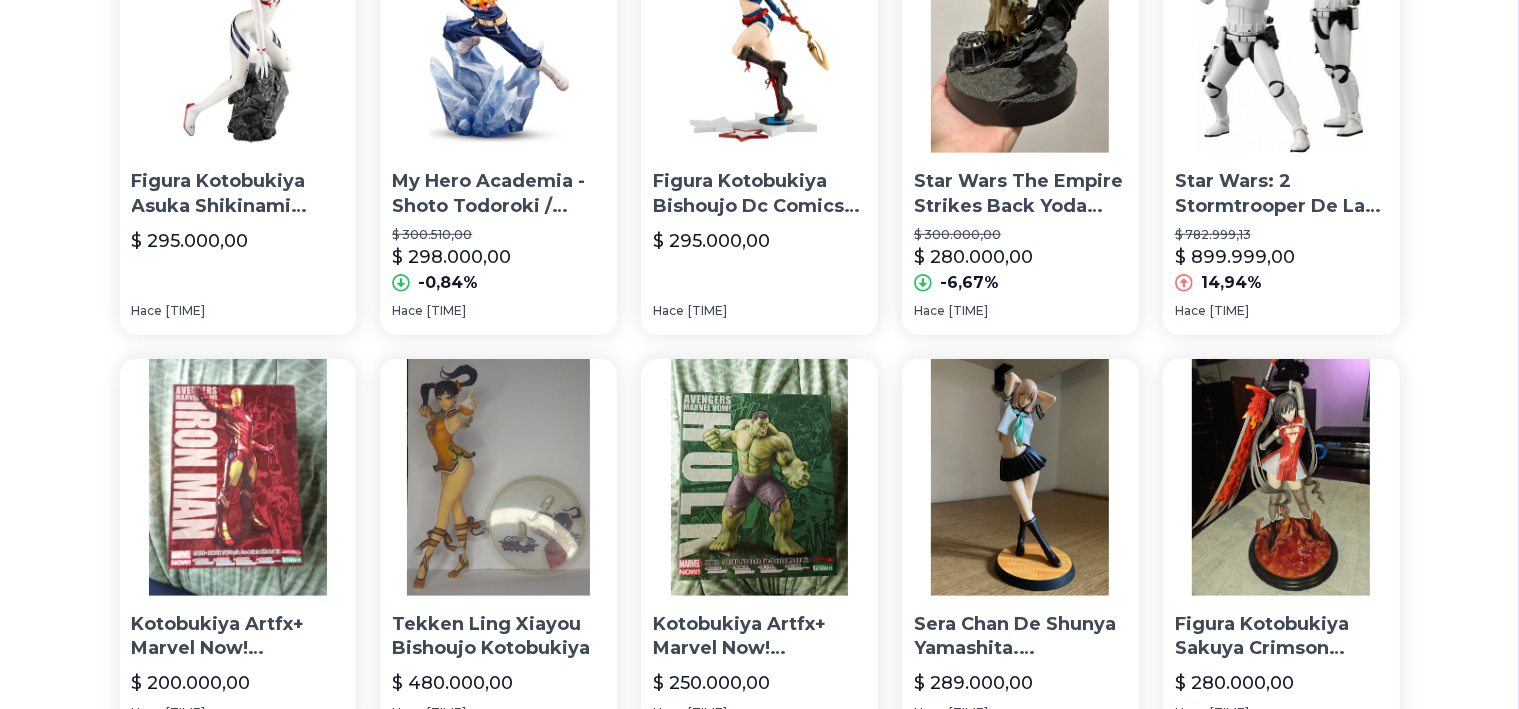 scroll, scrollTop: 1300, scrollLeft: 0, axis: vertical 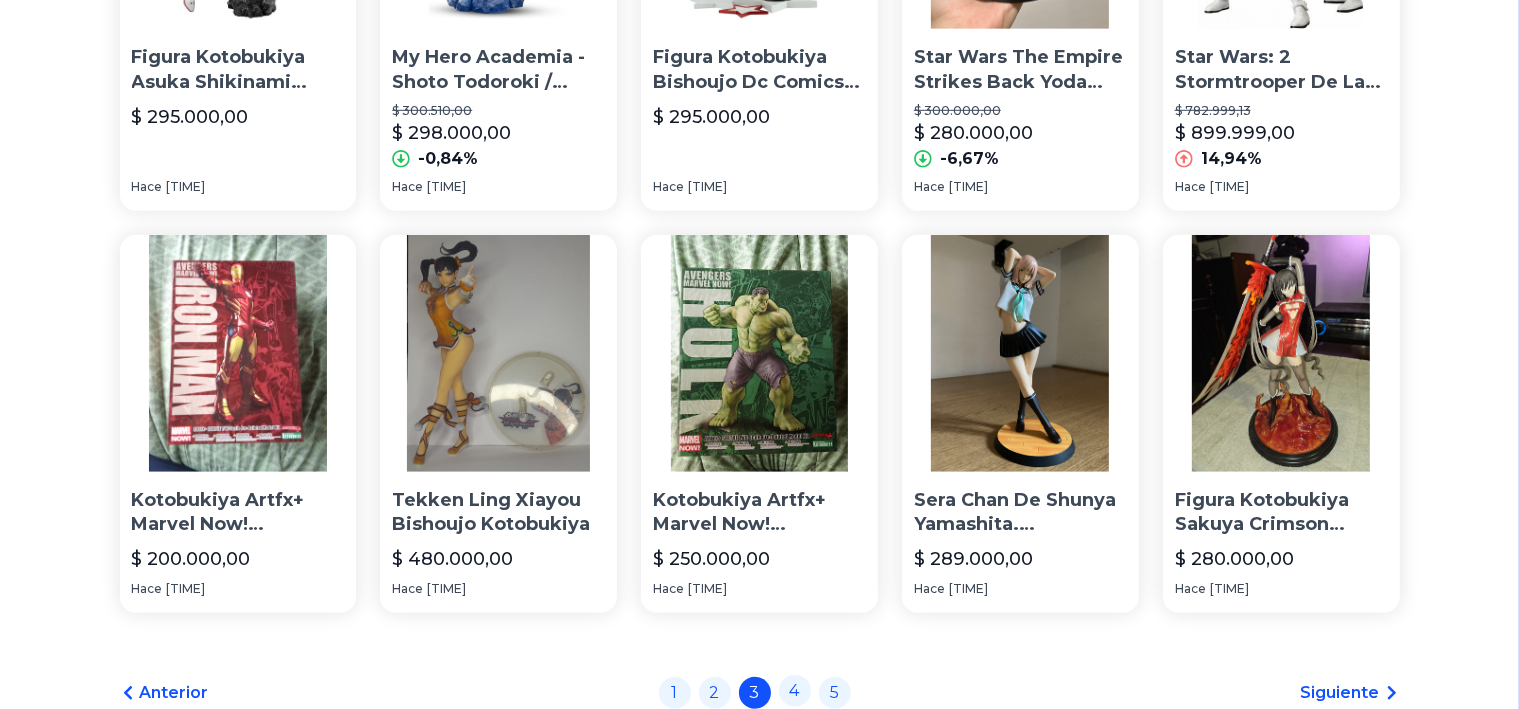 click on "4" at bounding box center (795, 691) 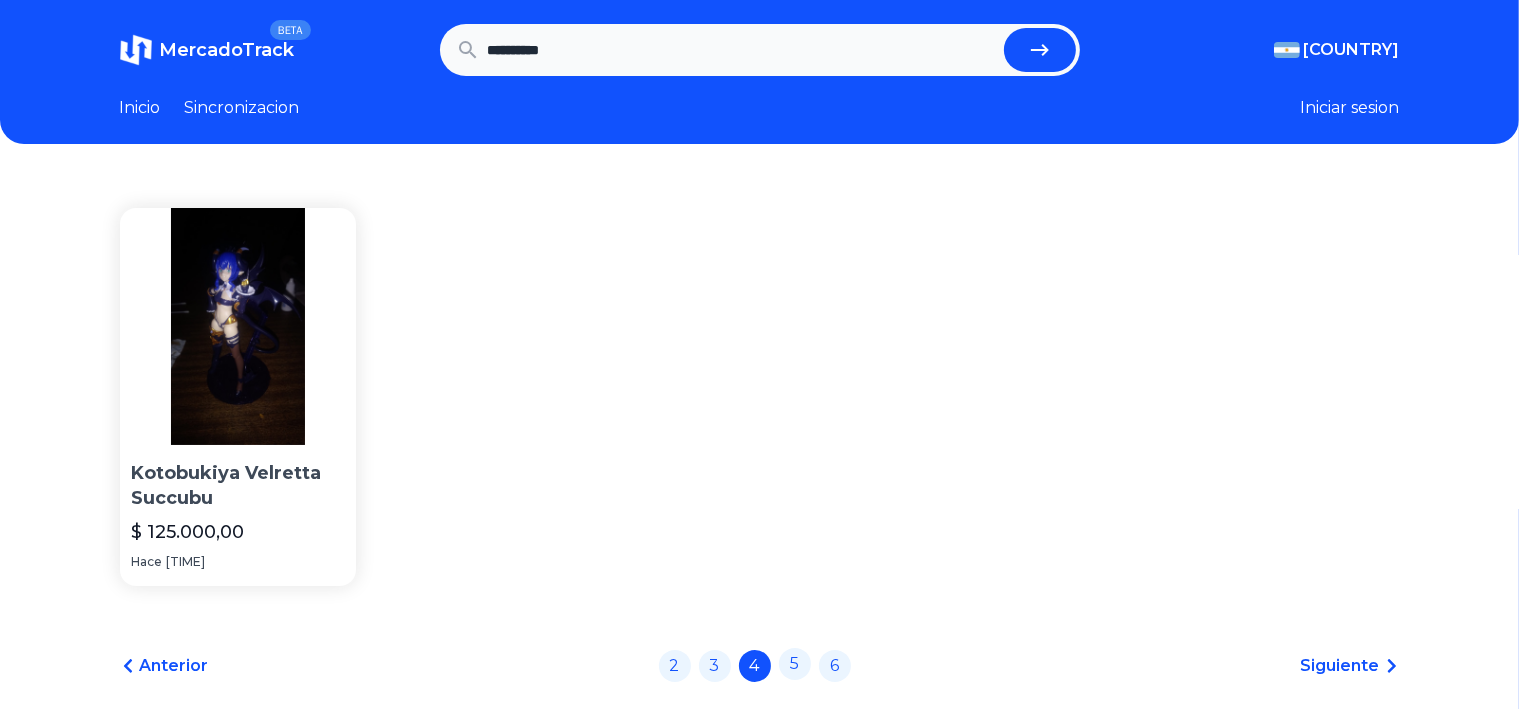click on "5" at bounding box center (795, 664) 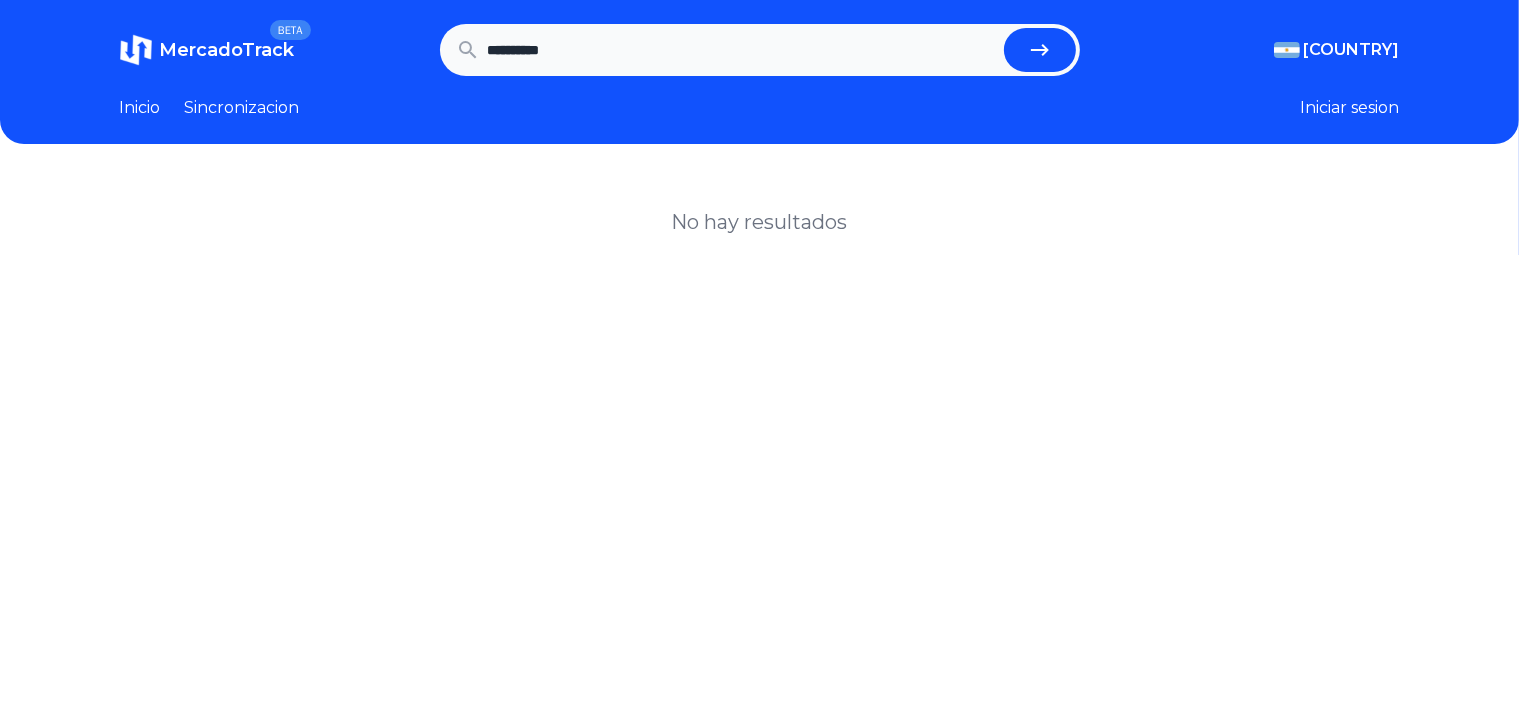 drag, startPoint x: 584, startPoint y: 56, endPoint x: 360, endPoint y: 32, distance: 225.28204 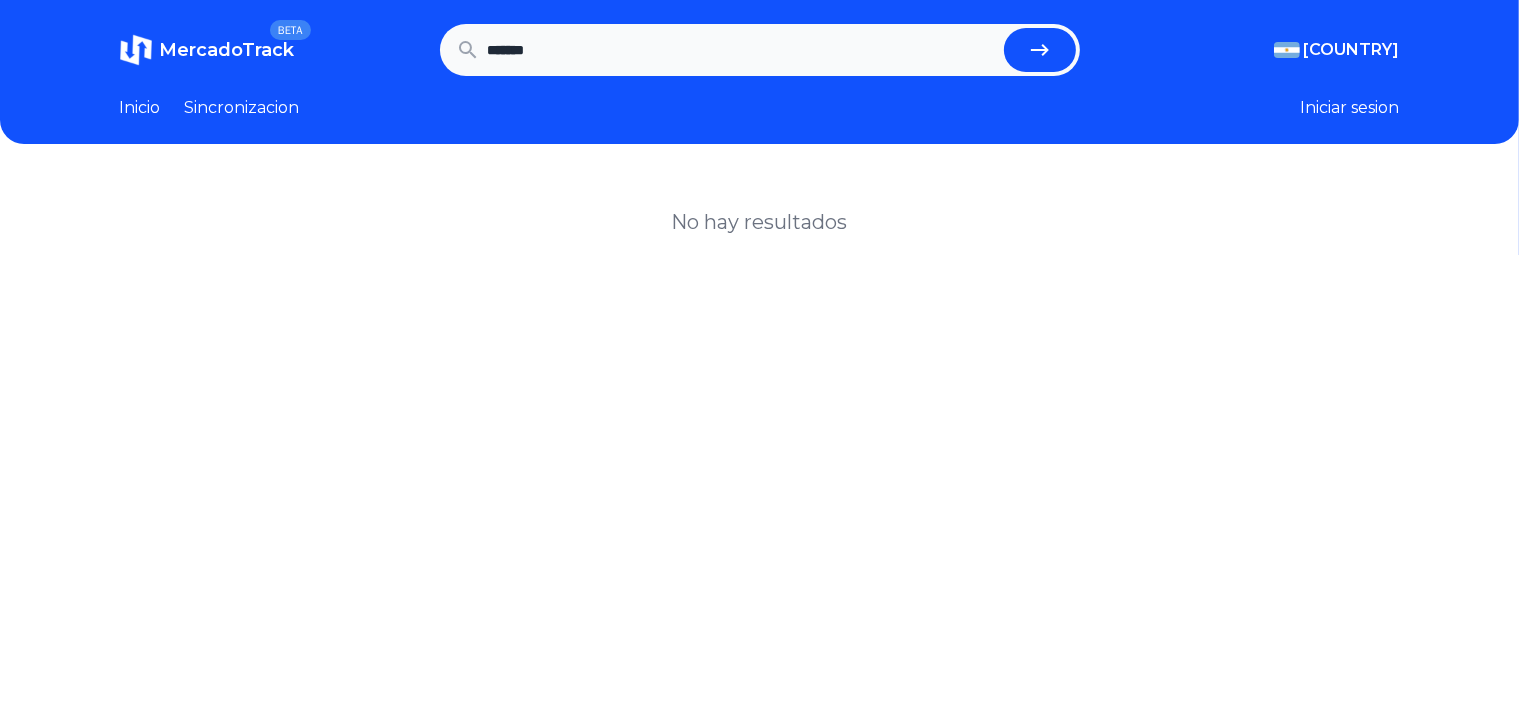 type on "*******" 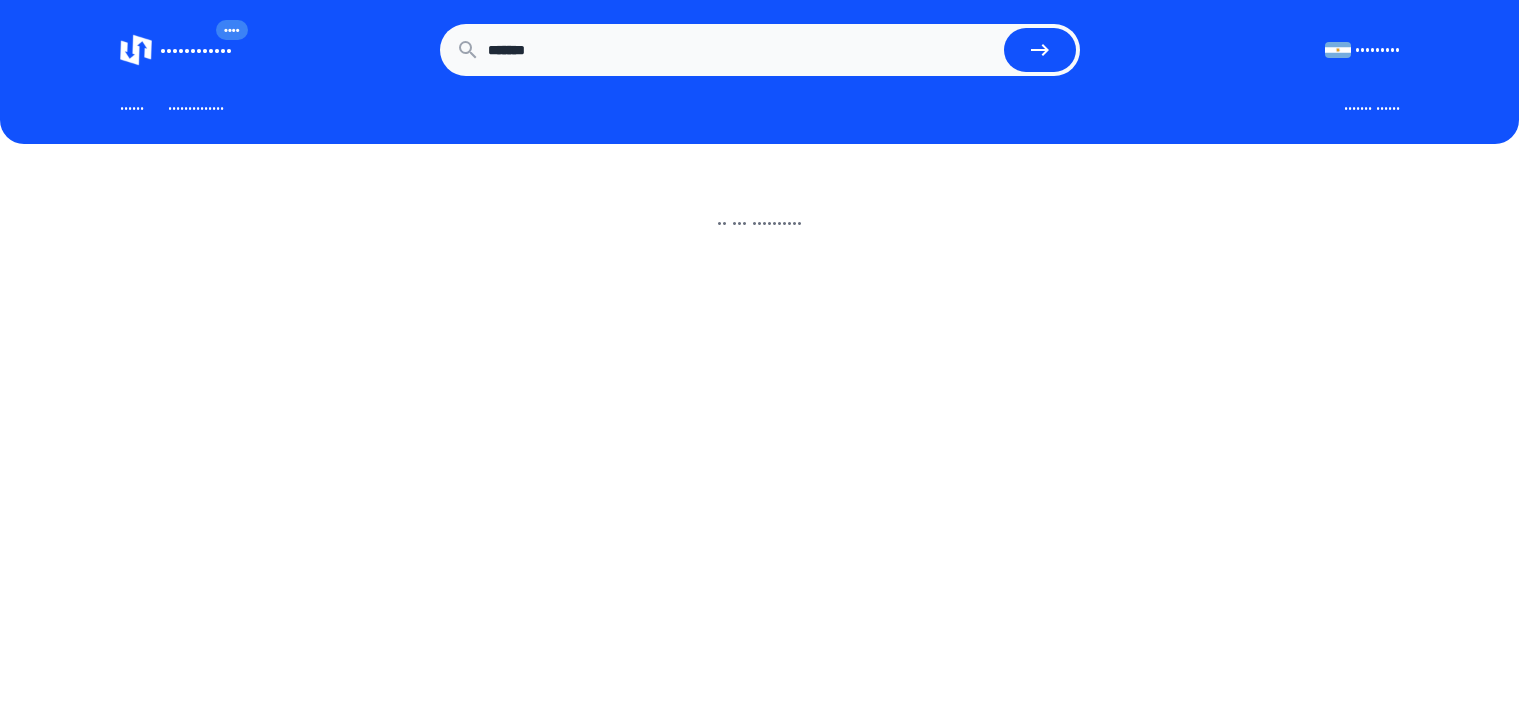 scroll, scrollTop: 0, scrollLeft: 0, axis: both 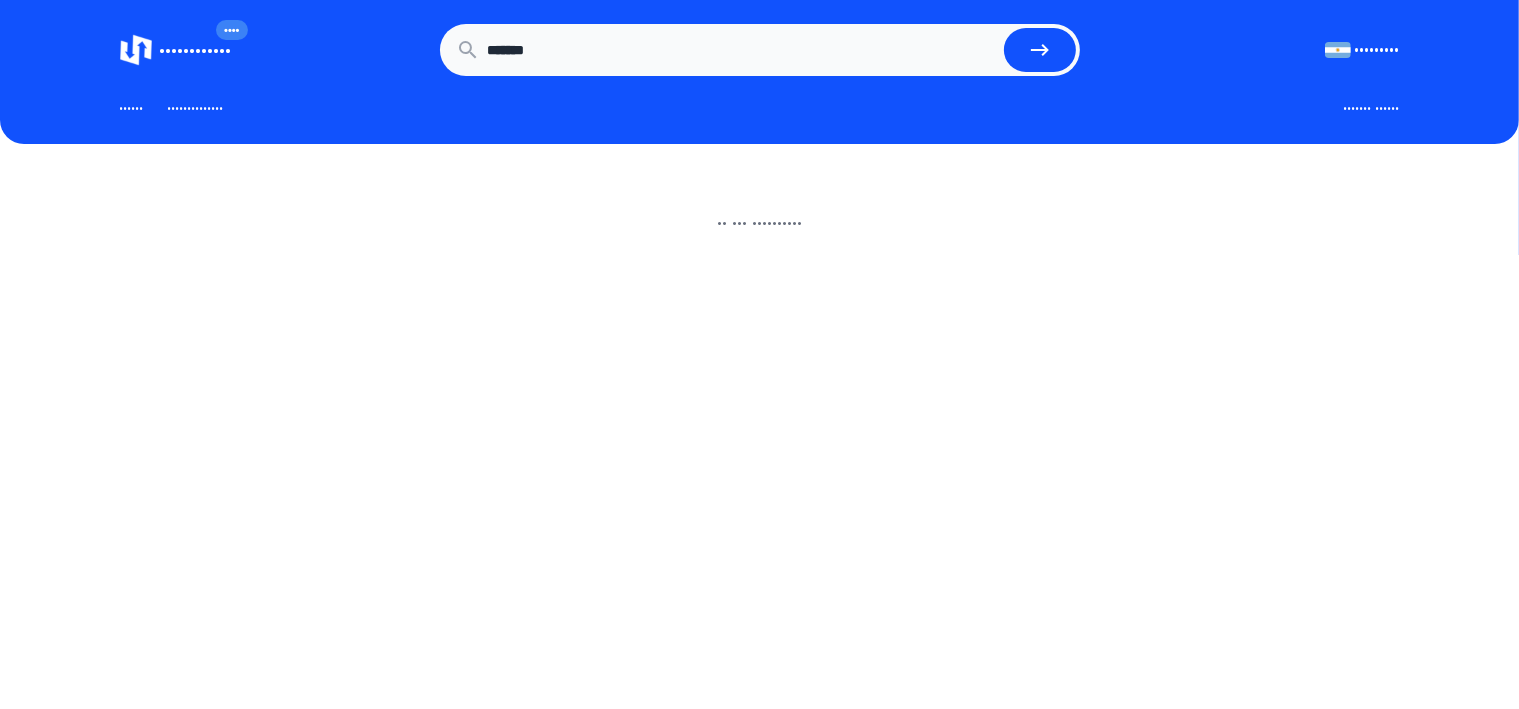 drag, startPoint x: 595, startPoint y: 51, endPoint x: 425, endPoint y: 51, distance: 170 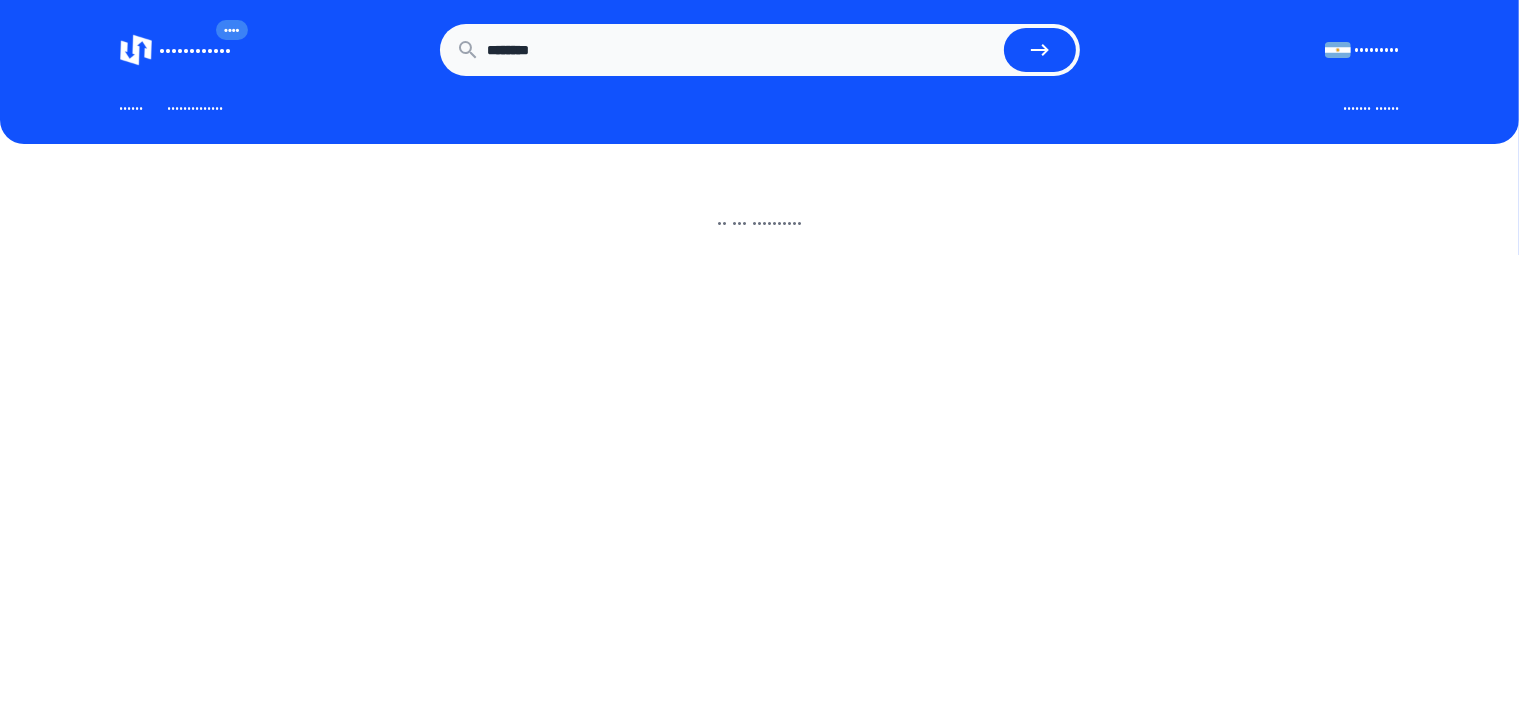 type on "••••••••" 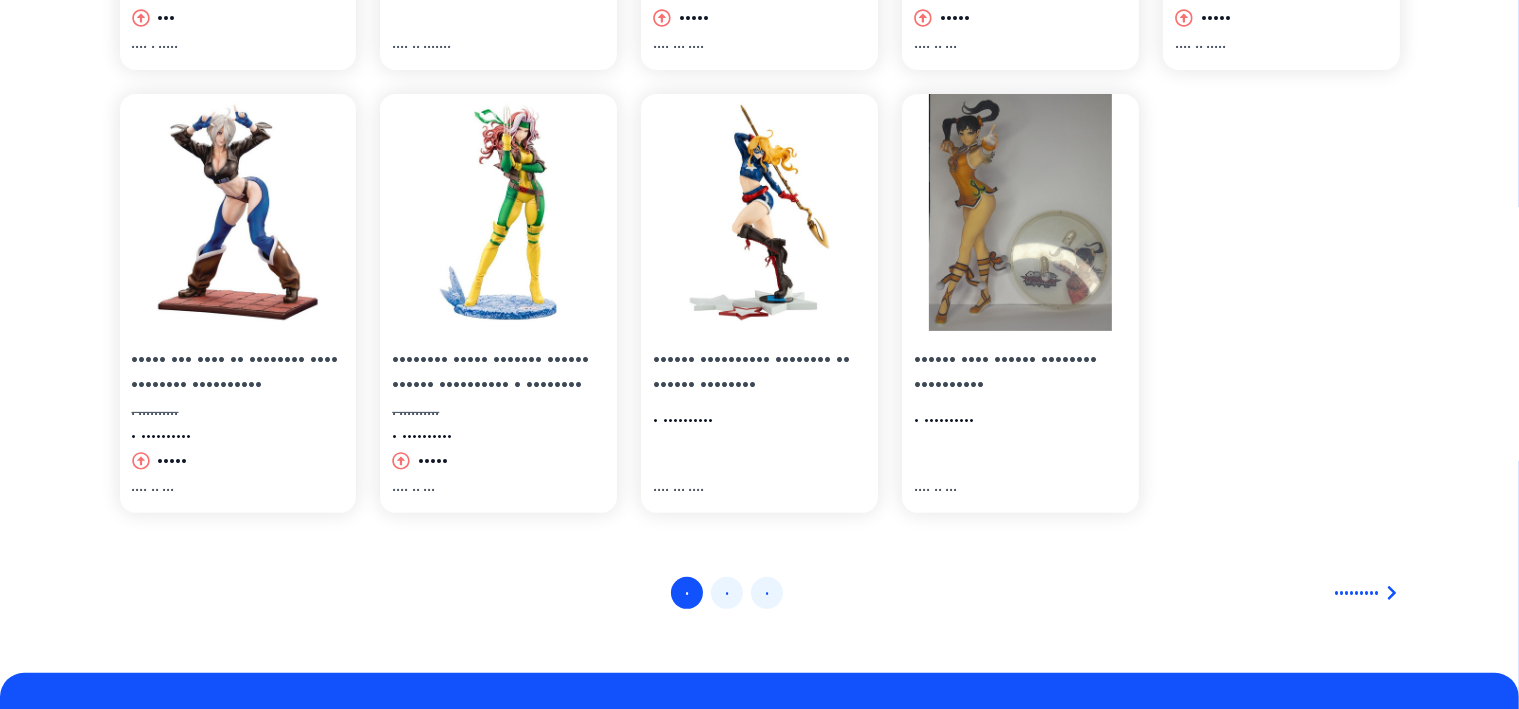 scroll, scrollTop: 600, scrollLeft: 0, axis: vertical 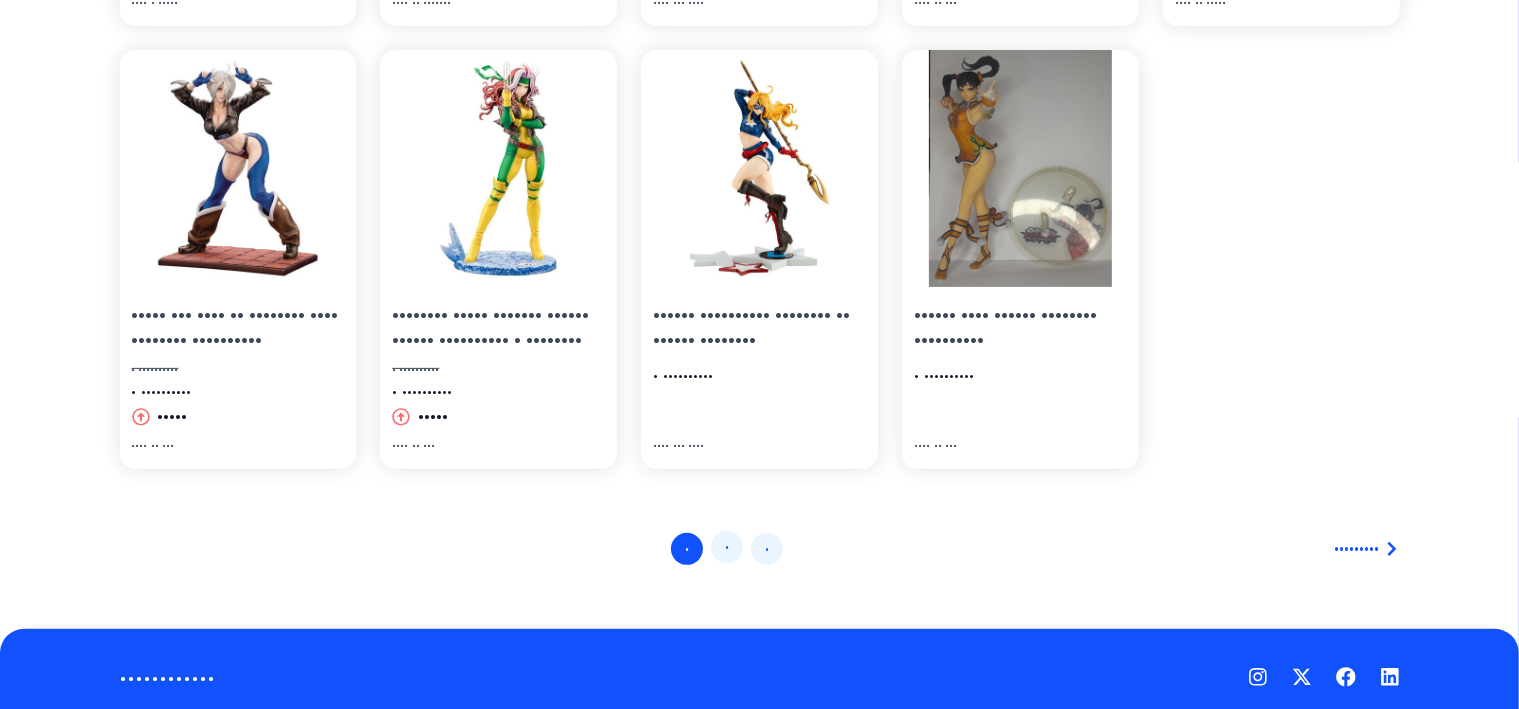 click on "•" at bounding box center [727, 547] 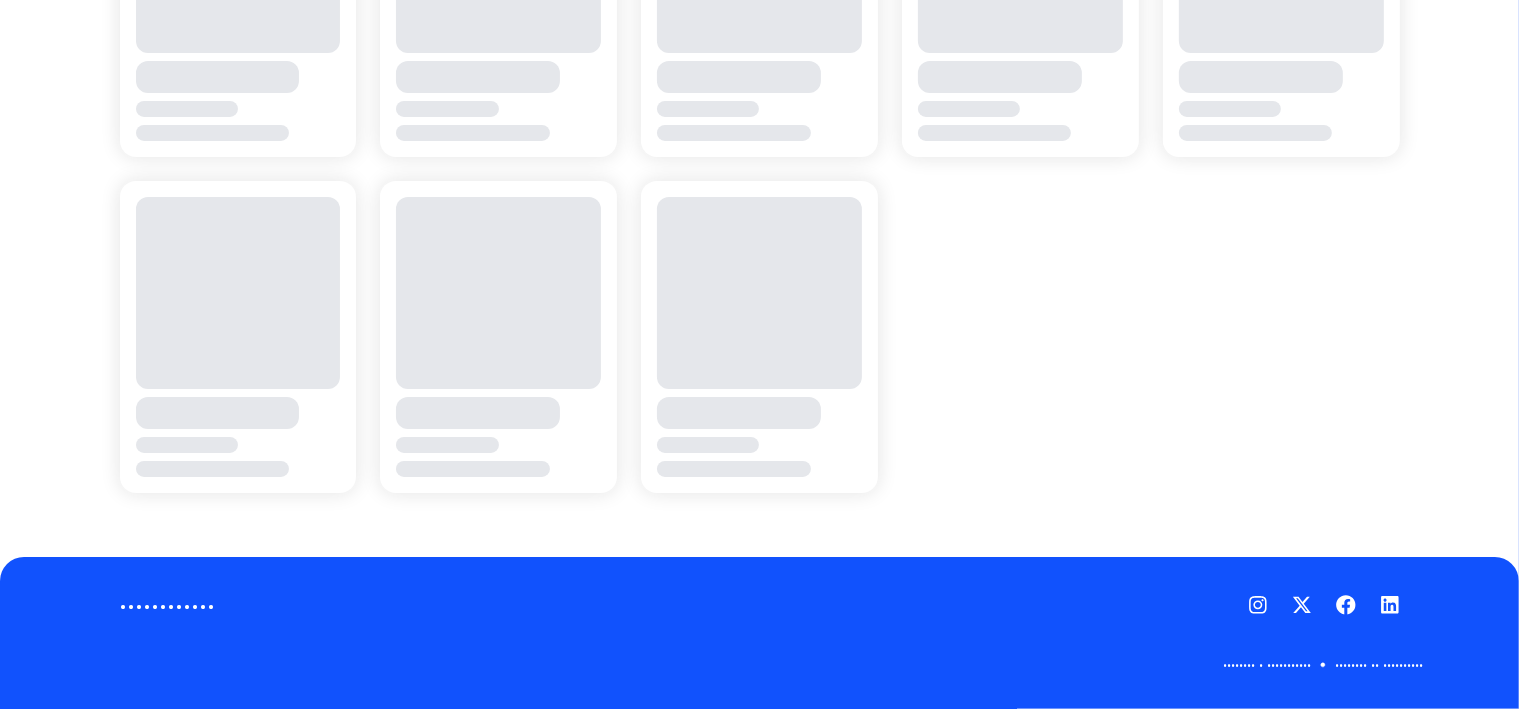 scroll, scrollTop: 0, scrollLeft: 0, axis: both 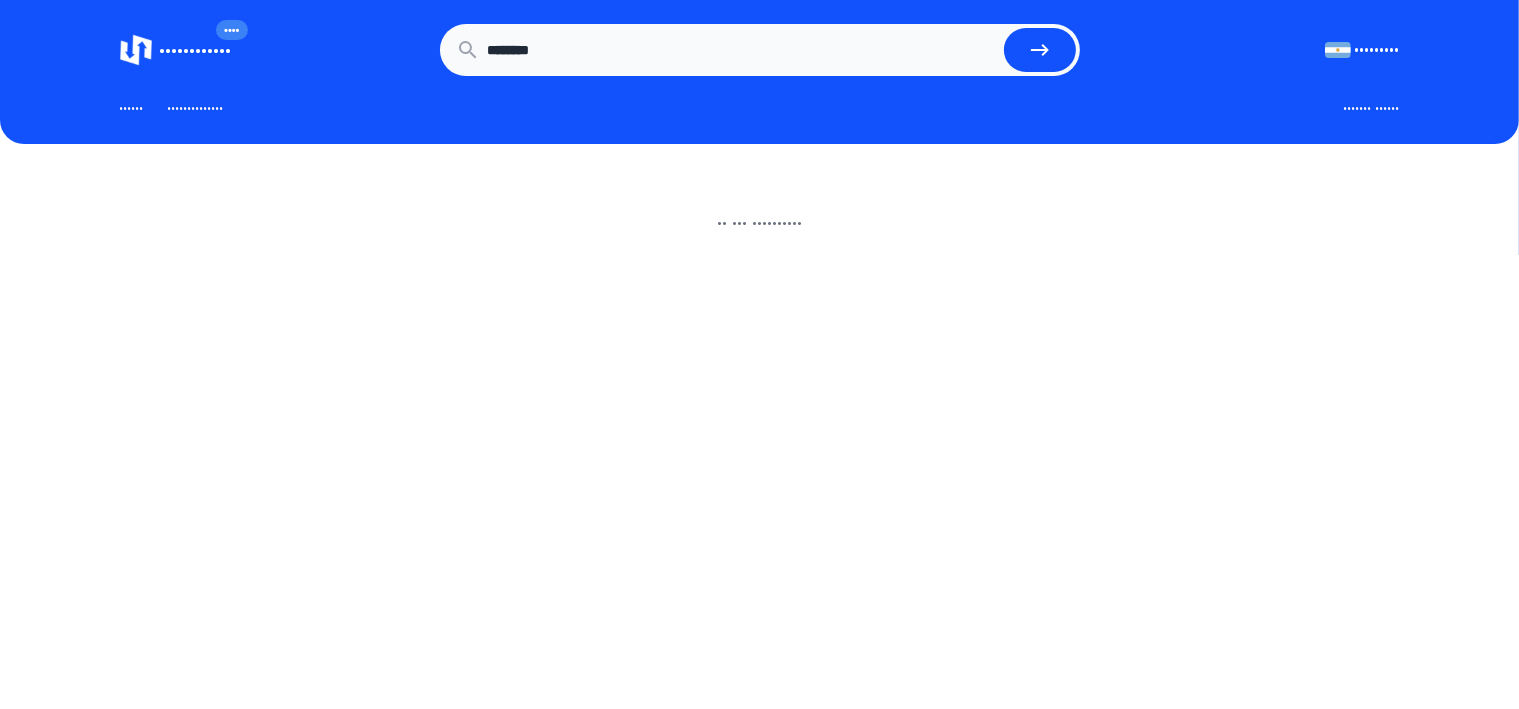 drag, startPoint x: 564, startPoint y: 52, endPoint x: 407, endPoint y: 52, distance: 157 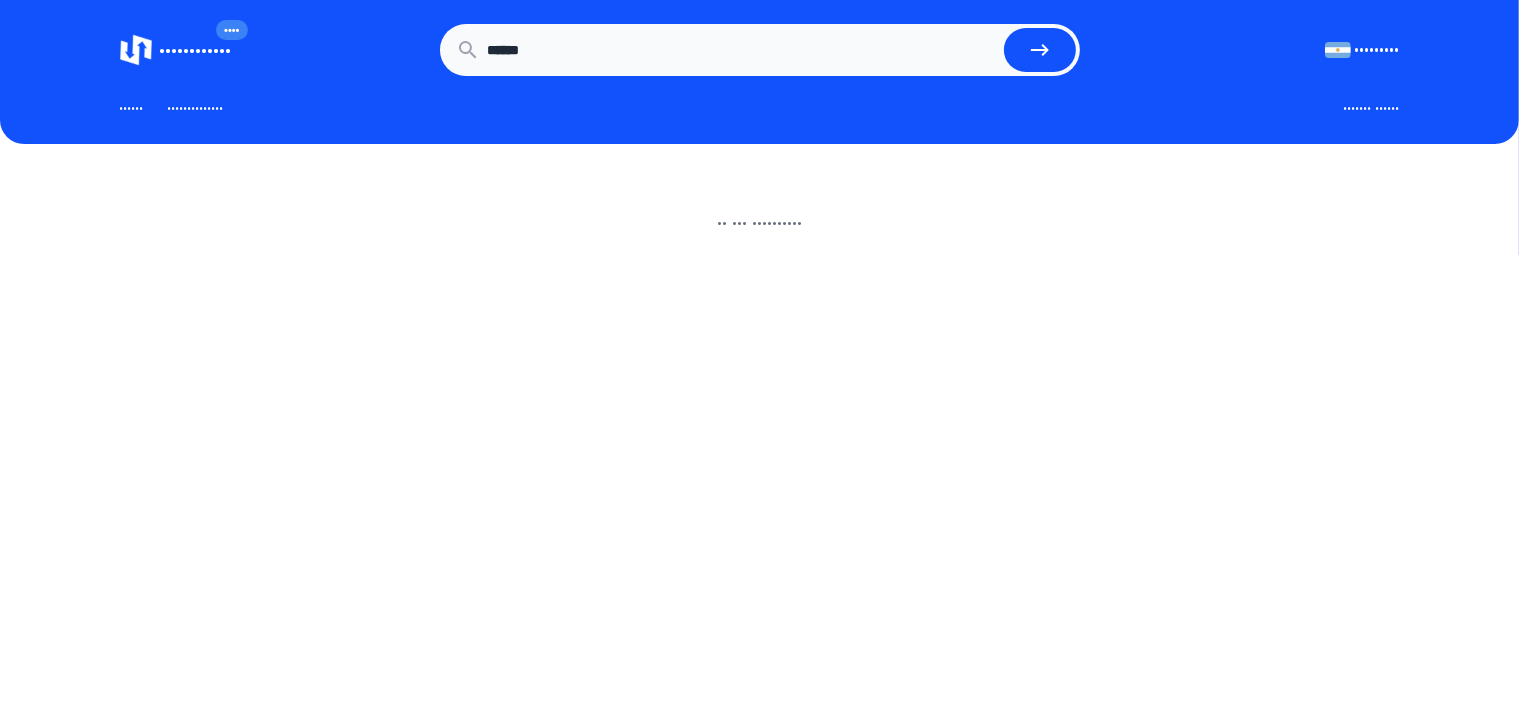 type on "••••••" 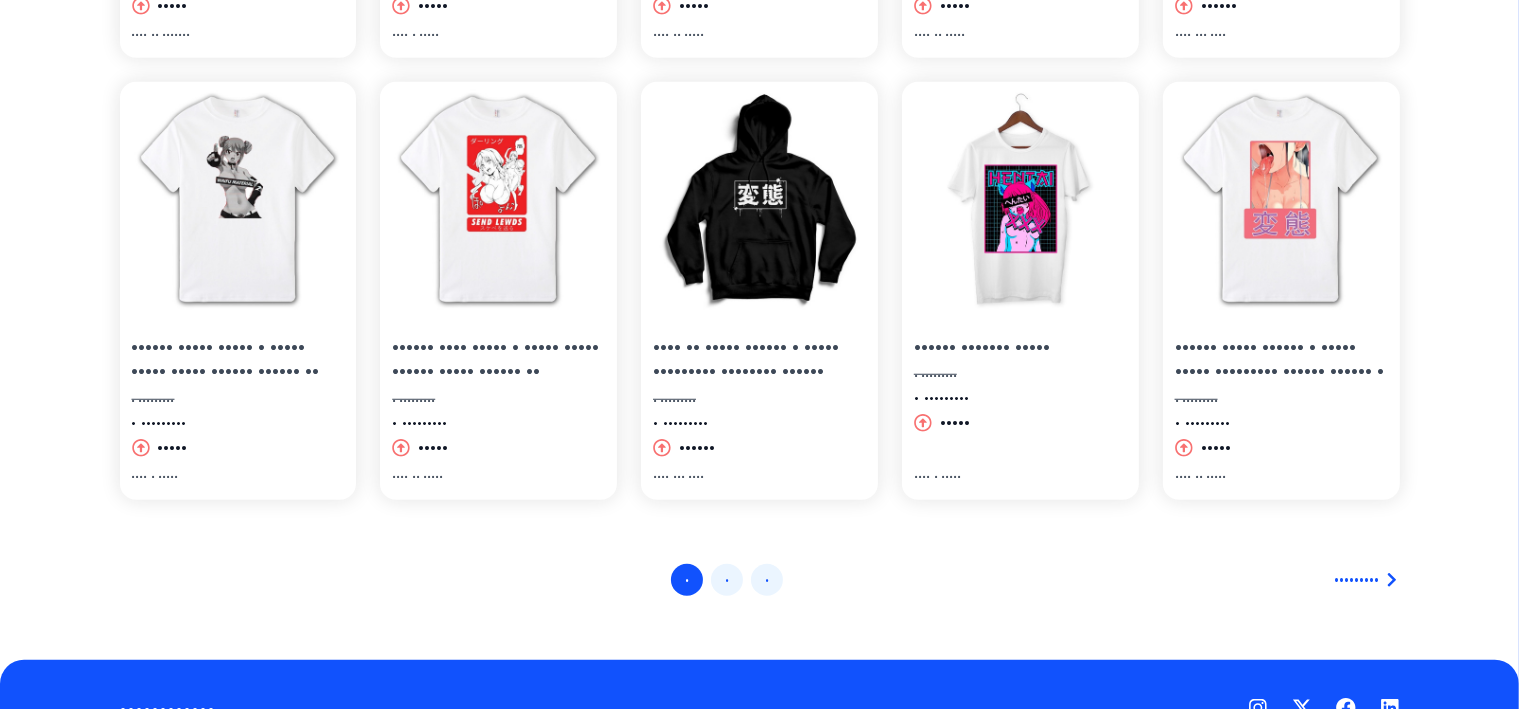 scroll, scrollTop: 1556, scrollLeft: 0, axis: vertical 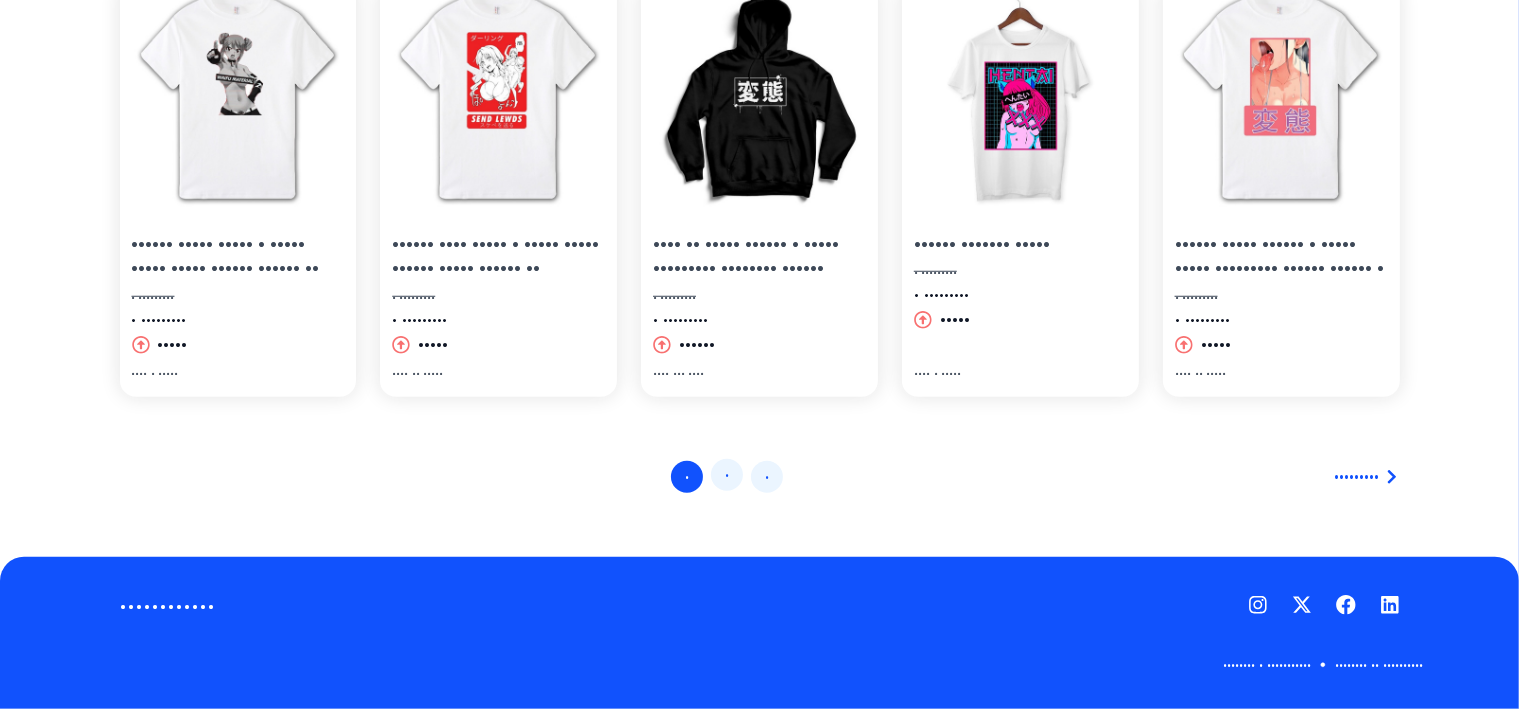 click on "•" at bounding box center [727, 475] 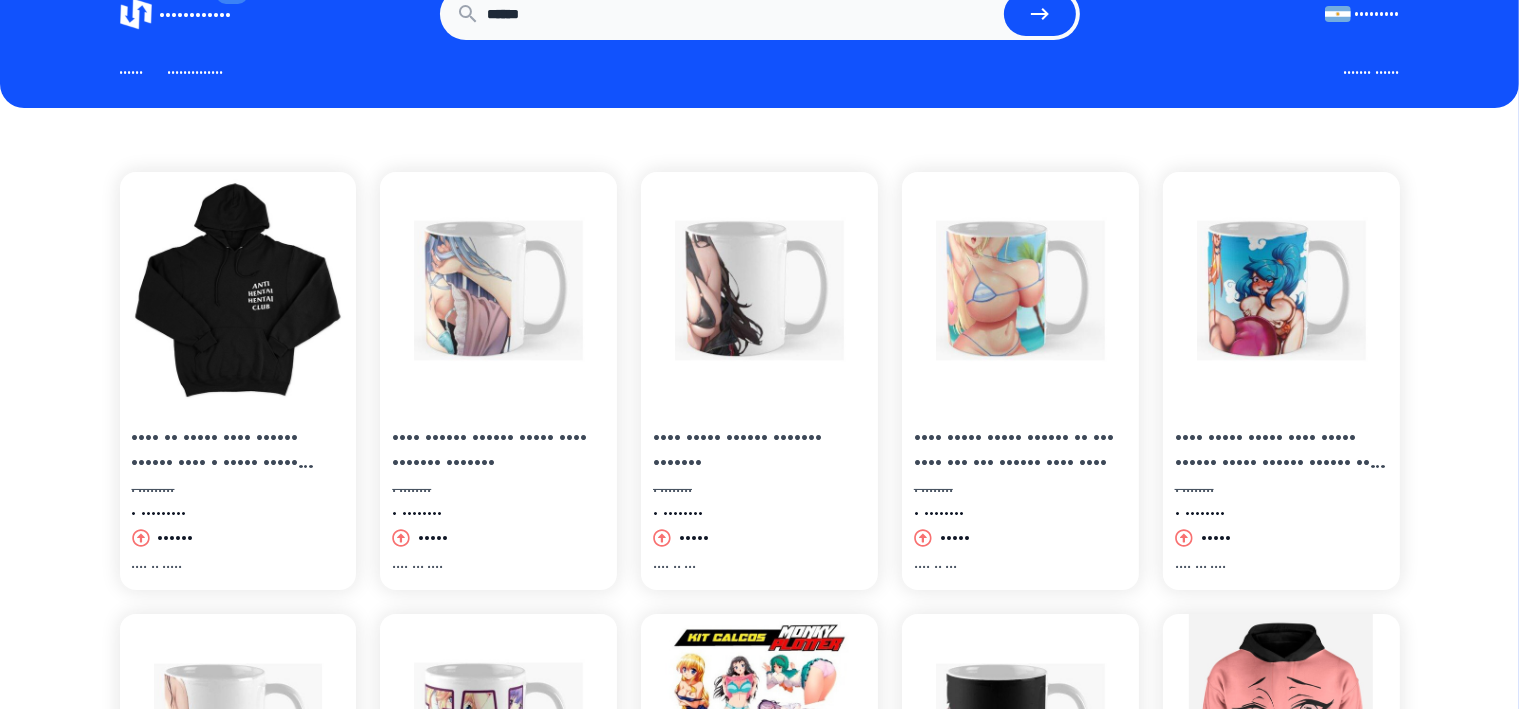 scroll, scrollTop: 0, scrollLeft: 0, axis: both 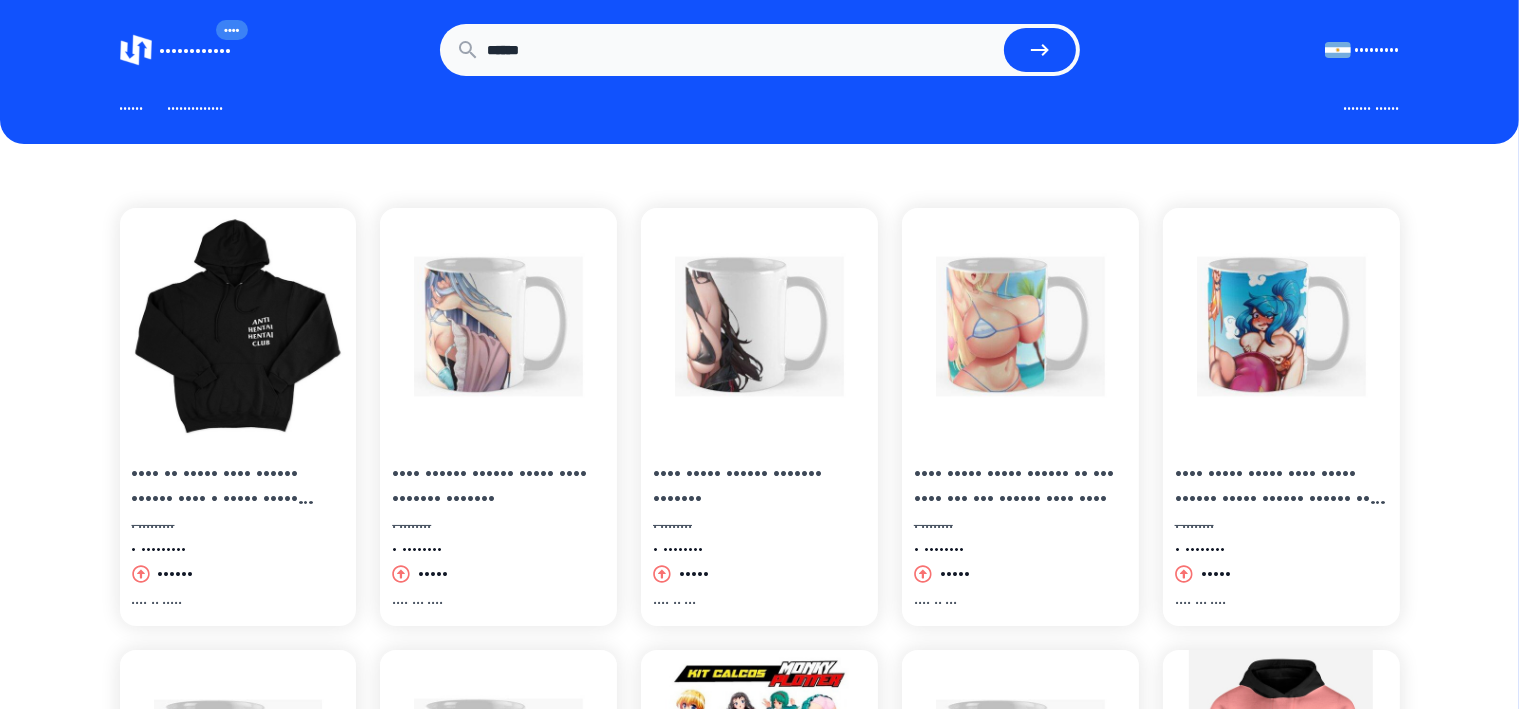 drag, startPoint x: 590, startPoint y: 52, endPoint x: 420, endPoint y: 49, distance: 170.02647 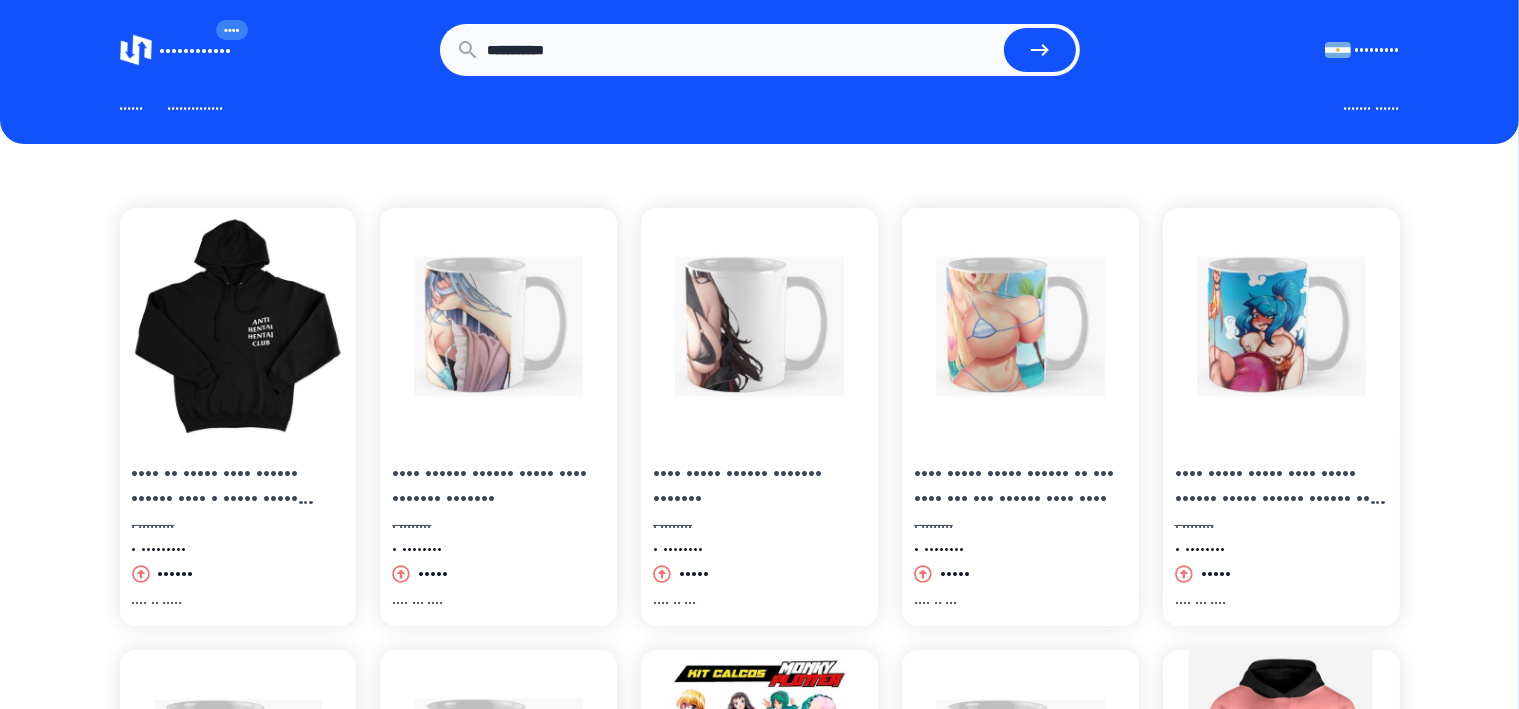 type on "**********" 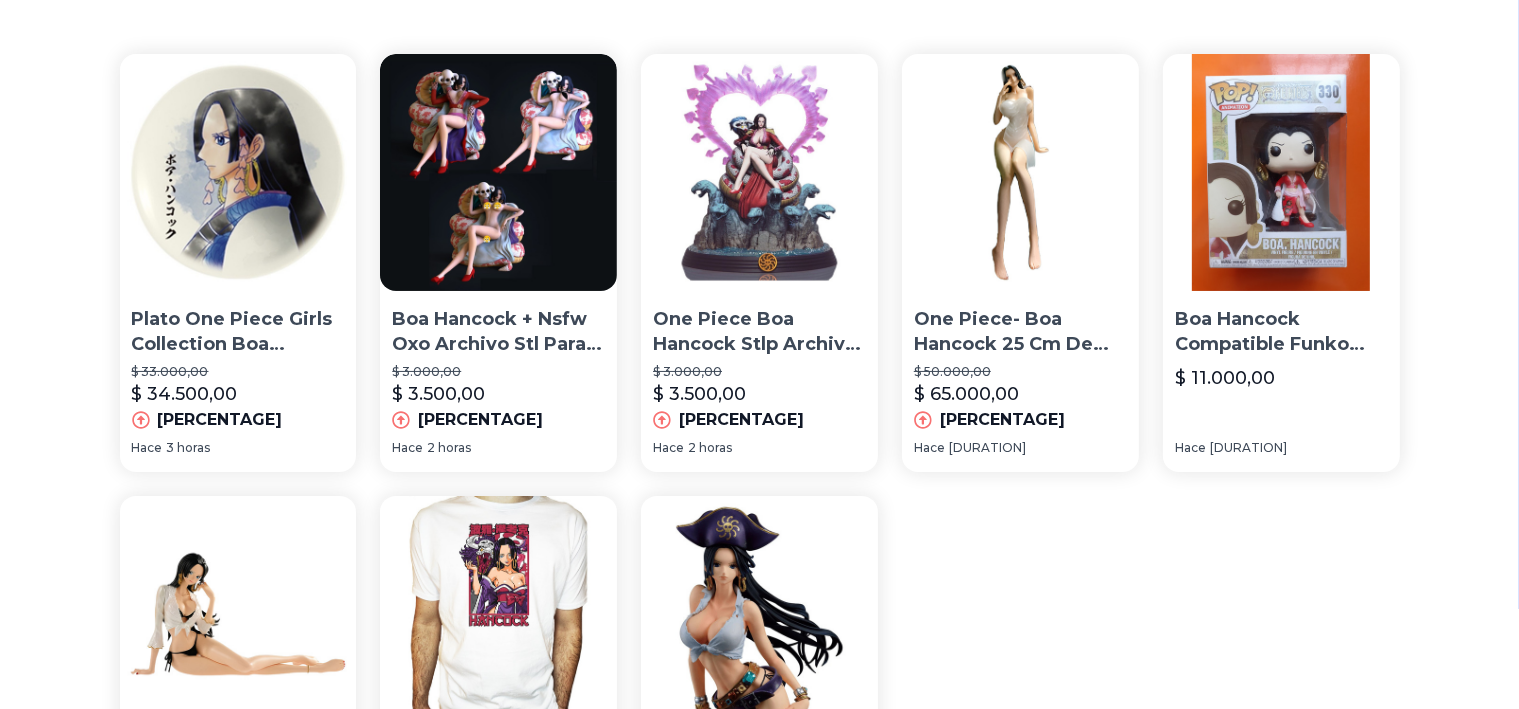 scroll, scrollTop: 500, scrollLeft: 0, axis: vertical 